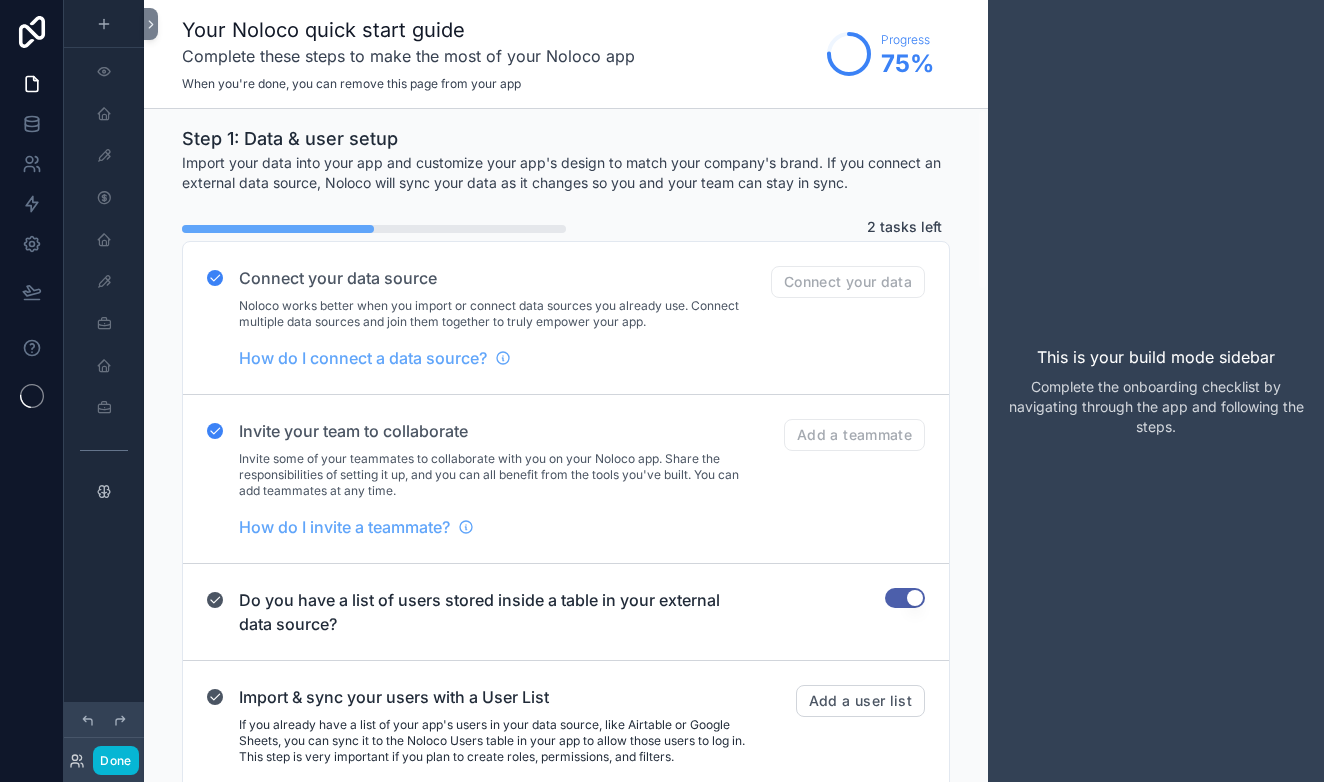 scroll, scrollTop: 0, scrollLeft: 0, axis: both 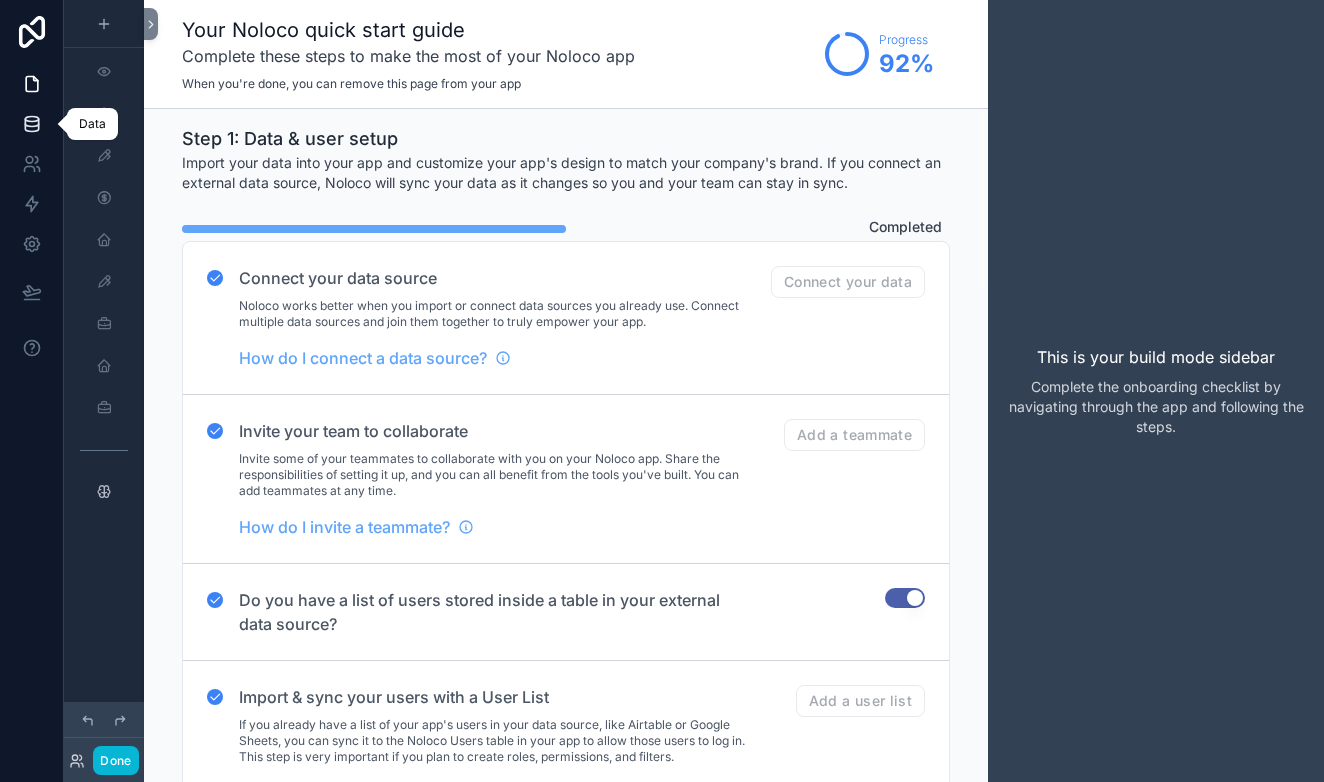 click 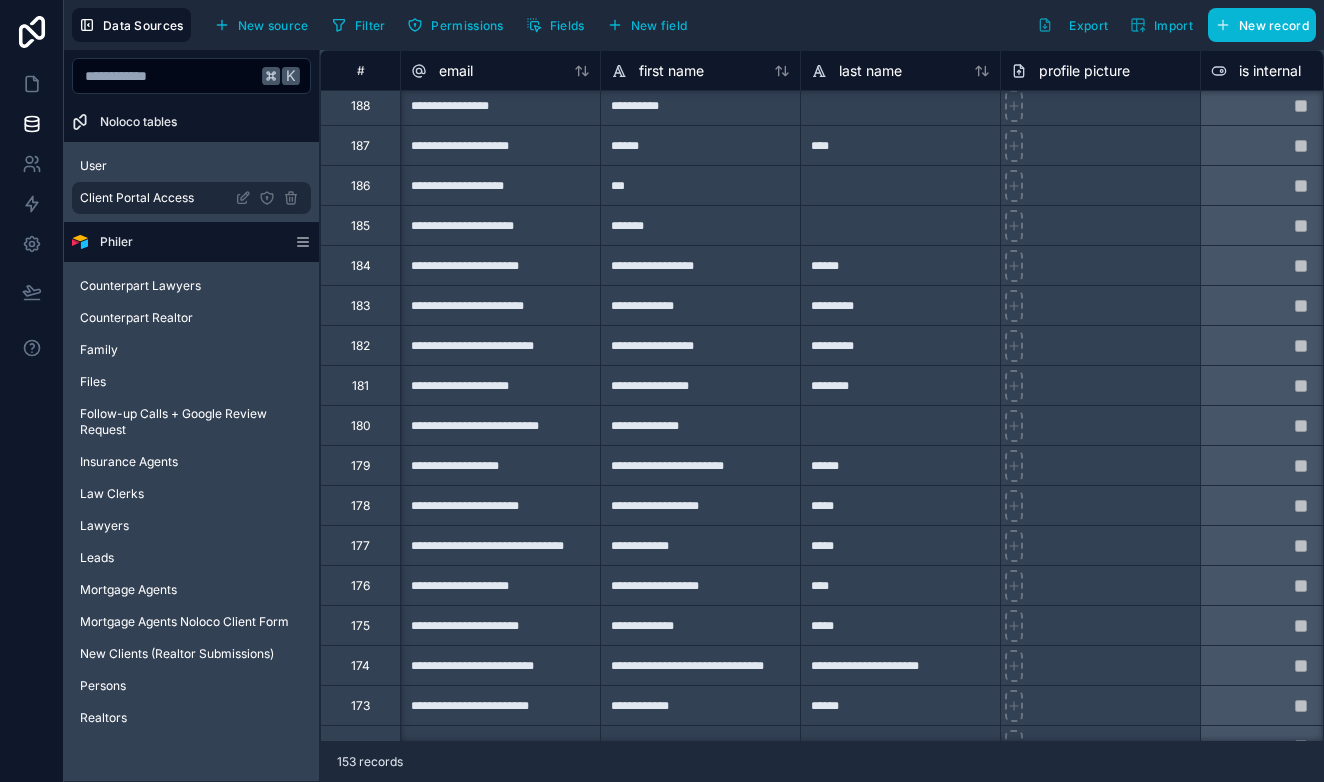 scroll, scrollTop: 5, scrollLeft: 0, axis: vertical 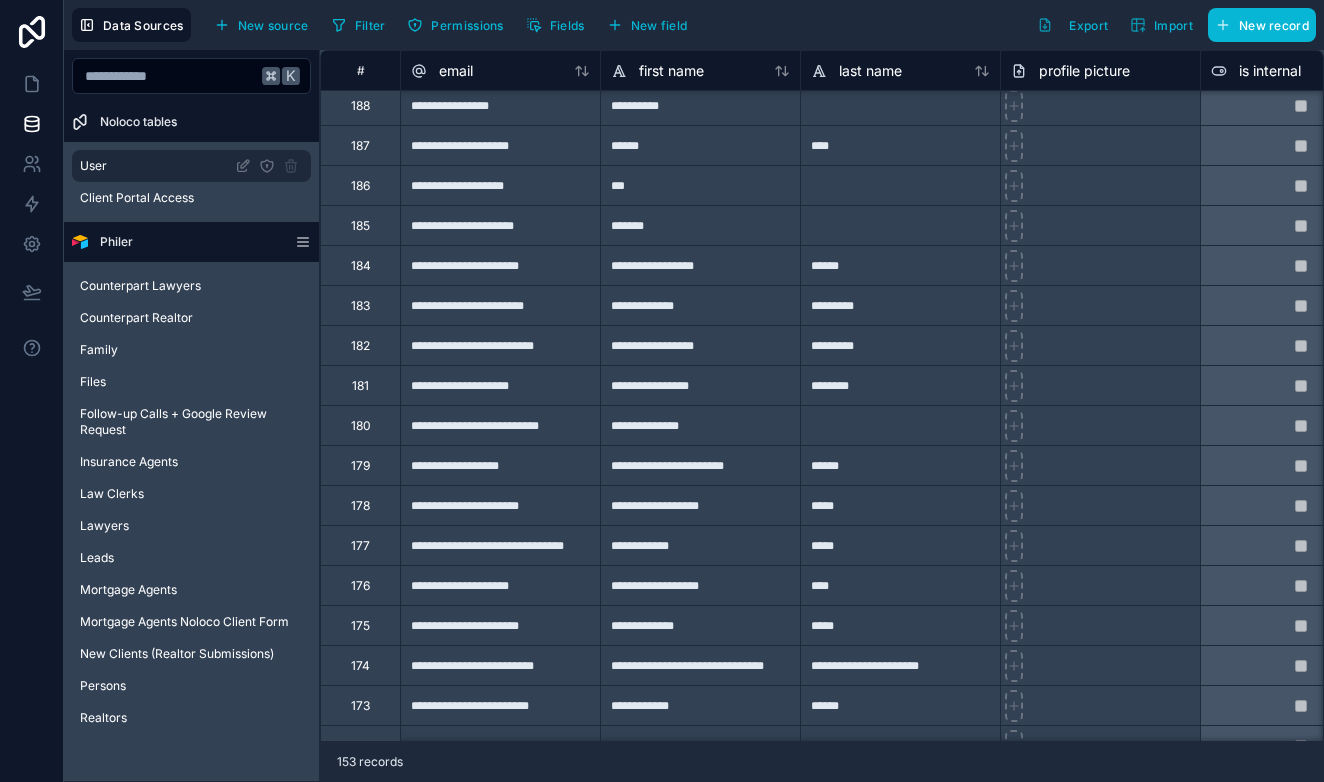 click on "User" at bounding box center [191, 166] 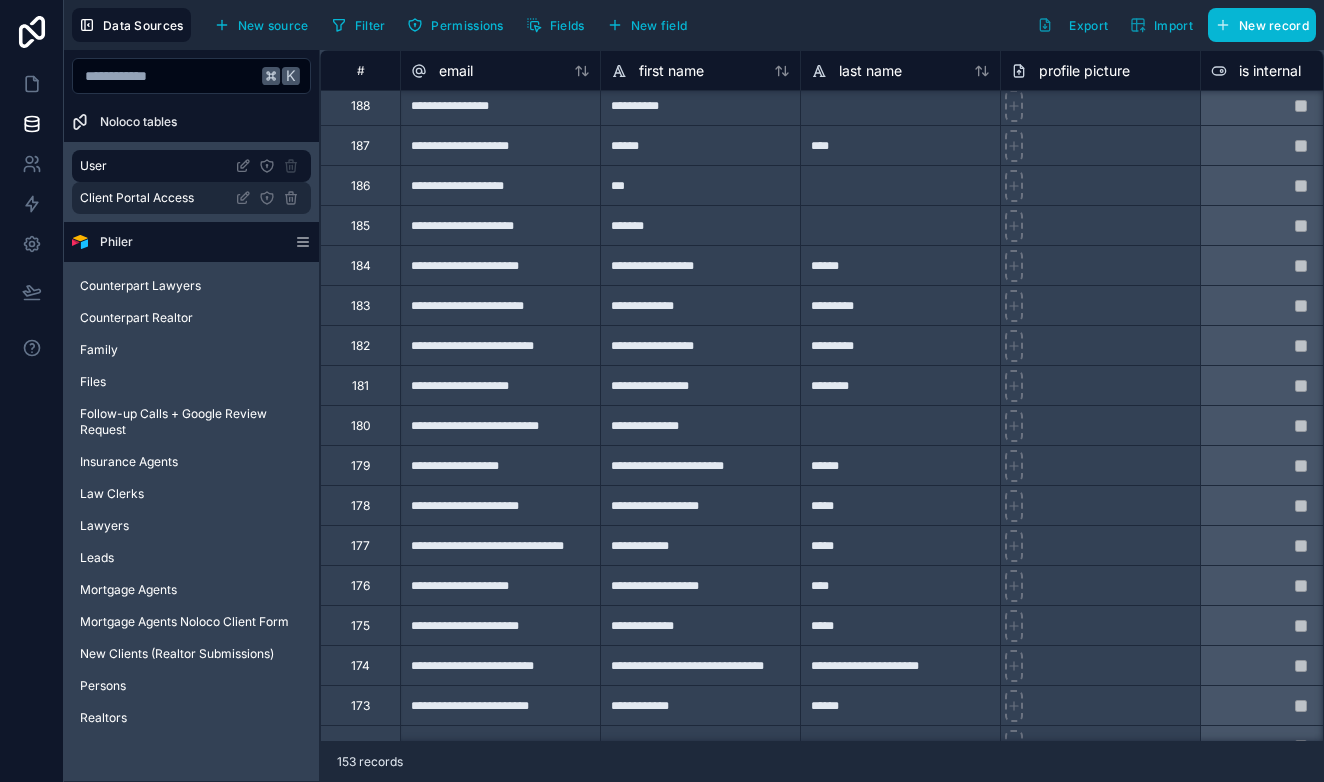 click on "Client Portal Access" at bounding box center (137, 198) 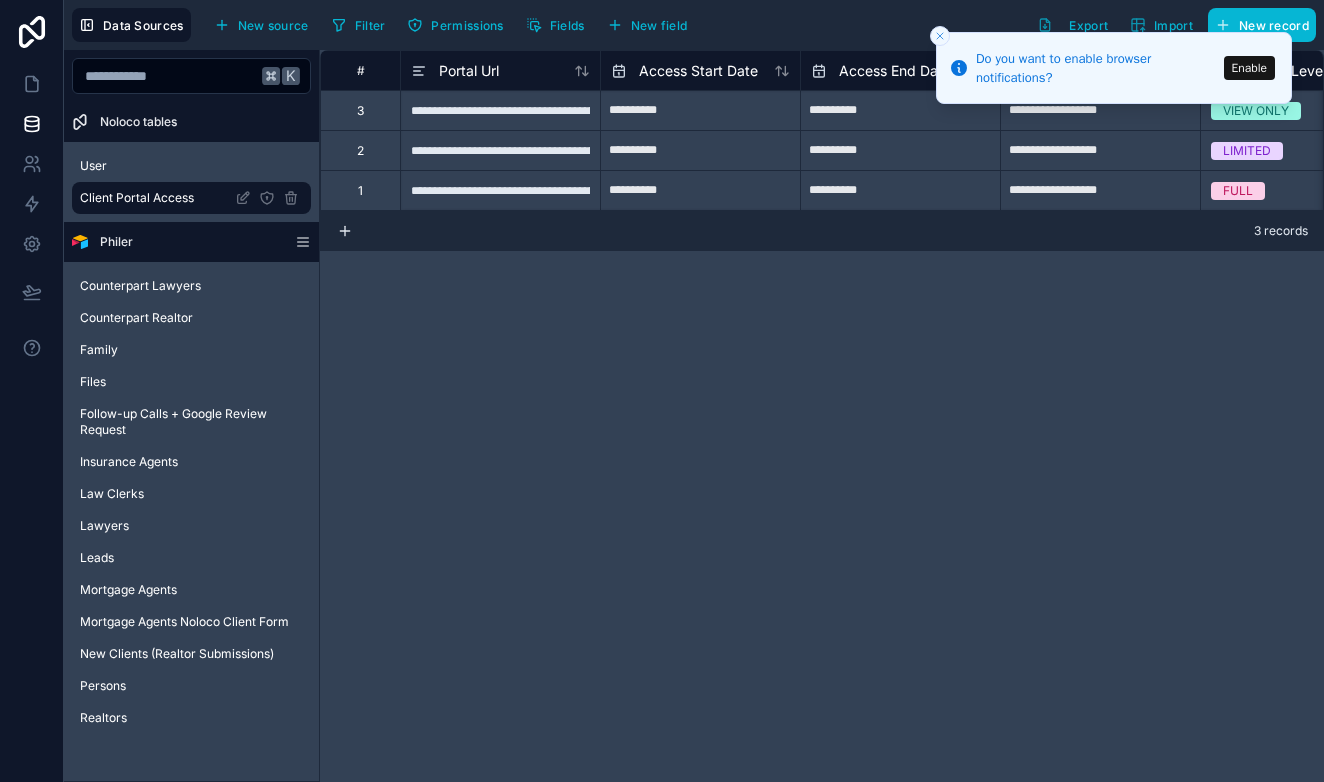 click 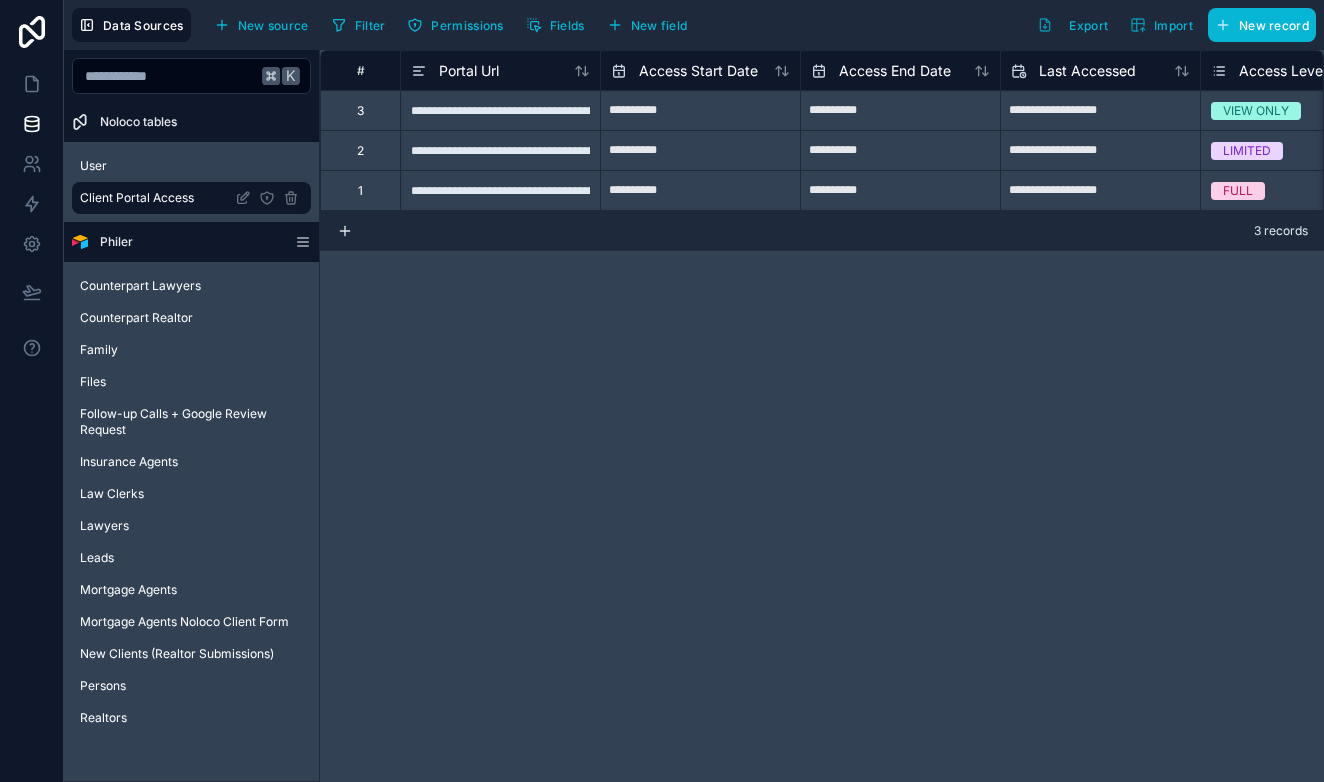 click at bounding box center [166, 76] 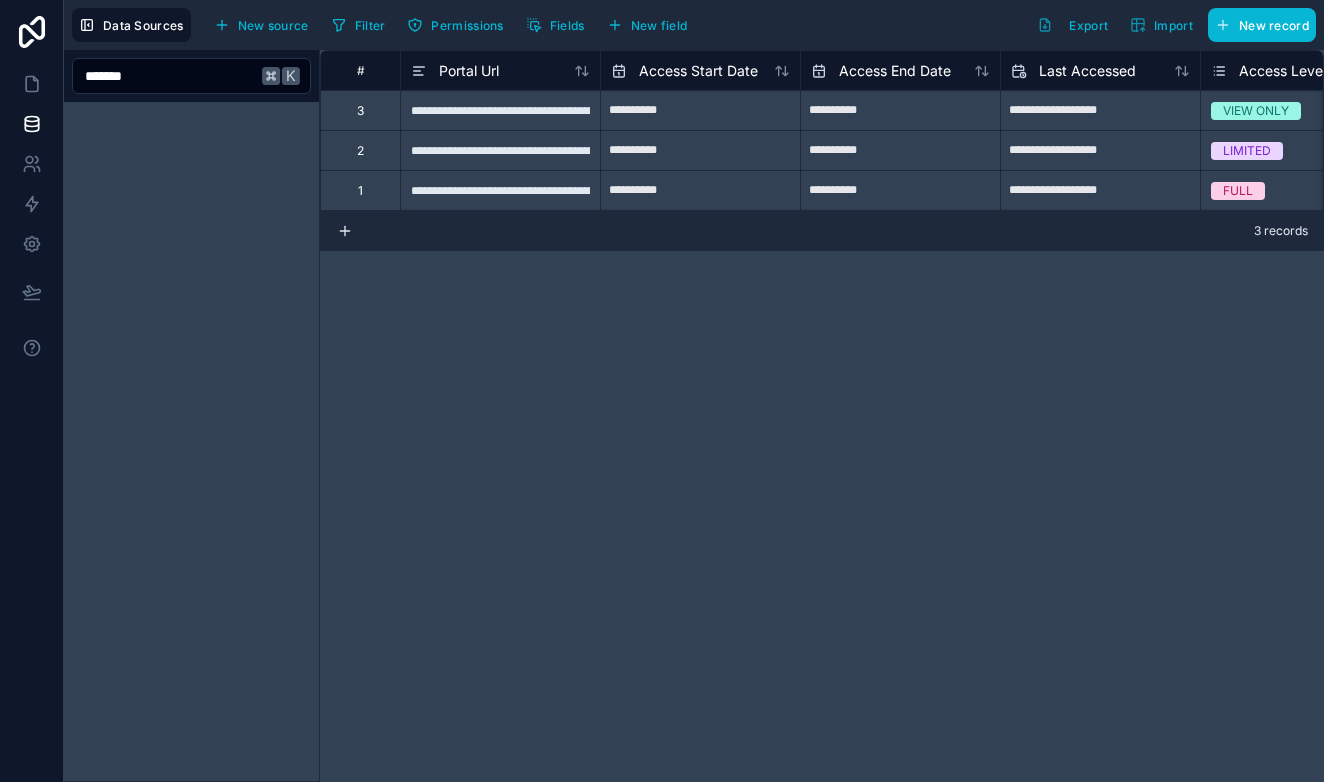type on "******" 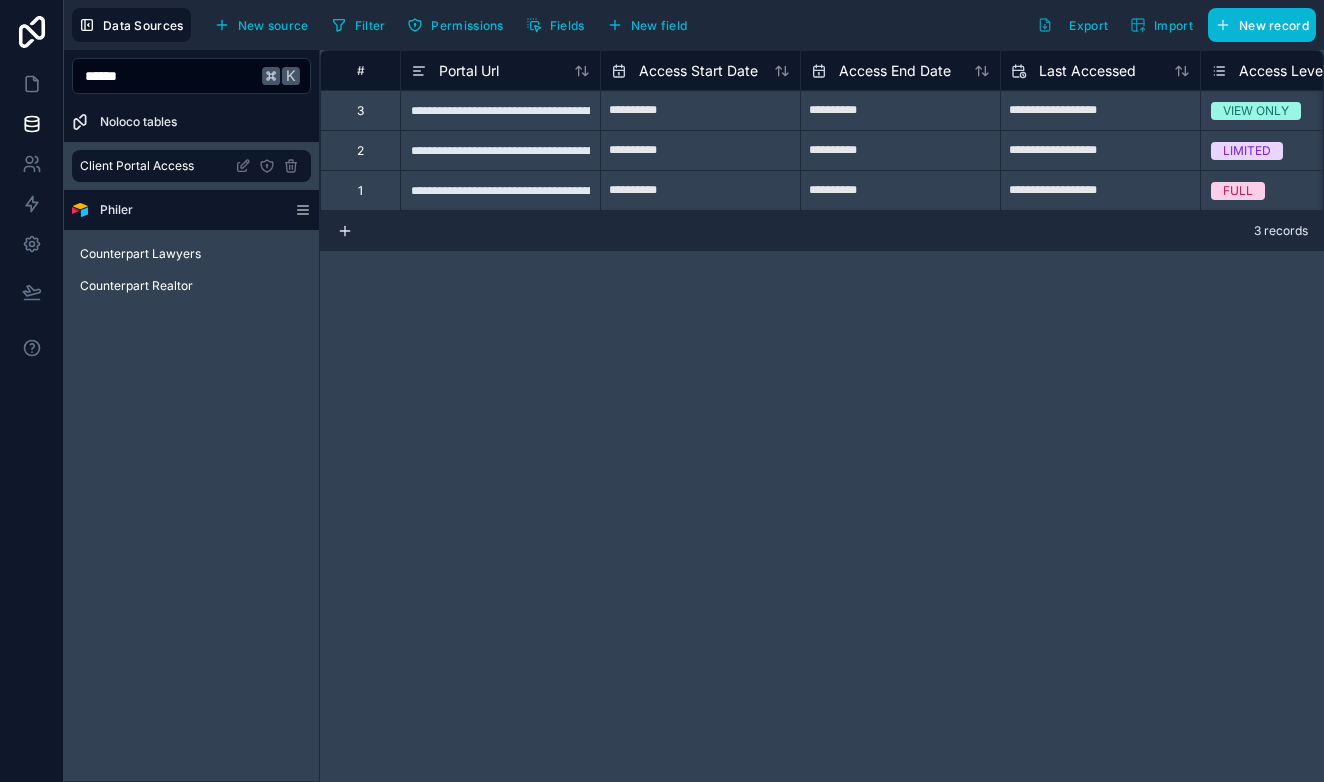 type 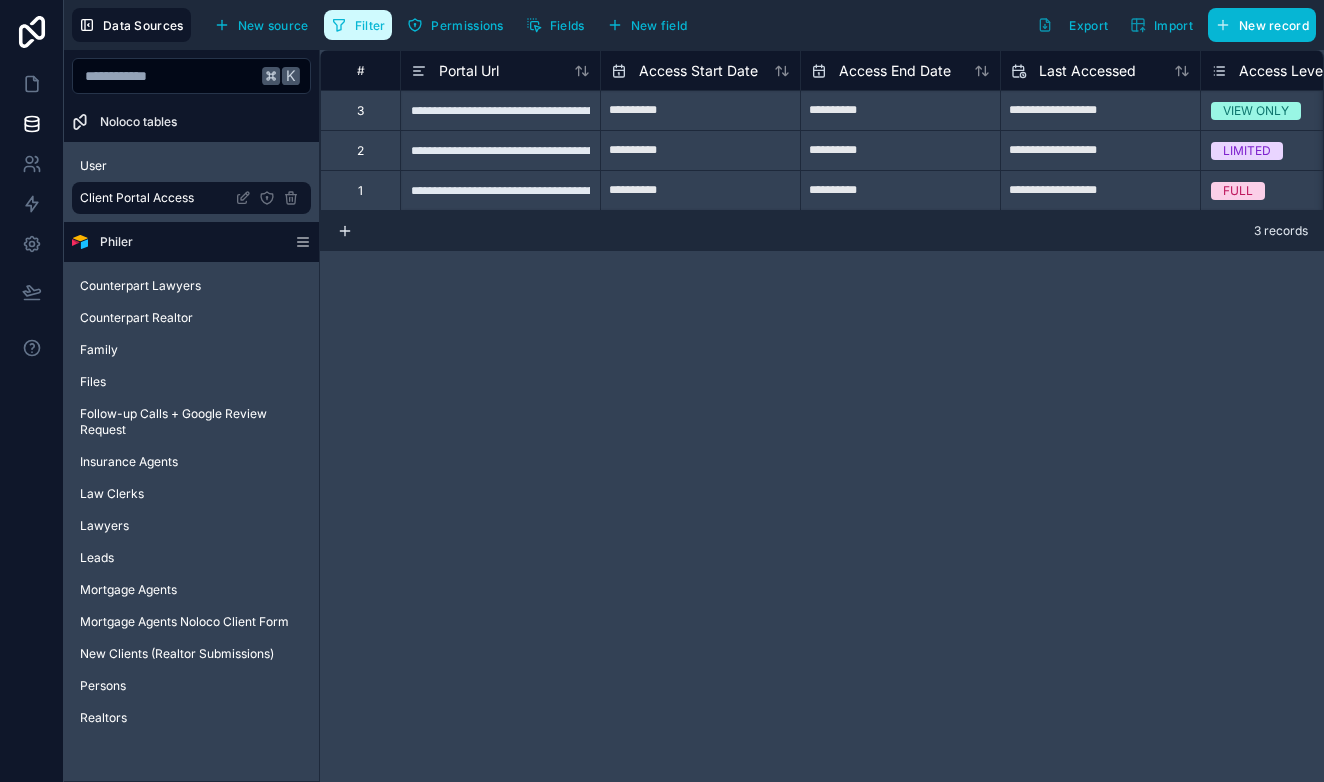 click on "Filter" at bounding box center [370, 25] 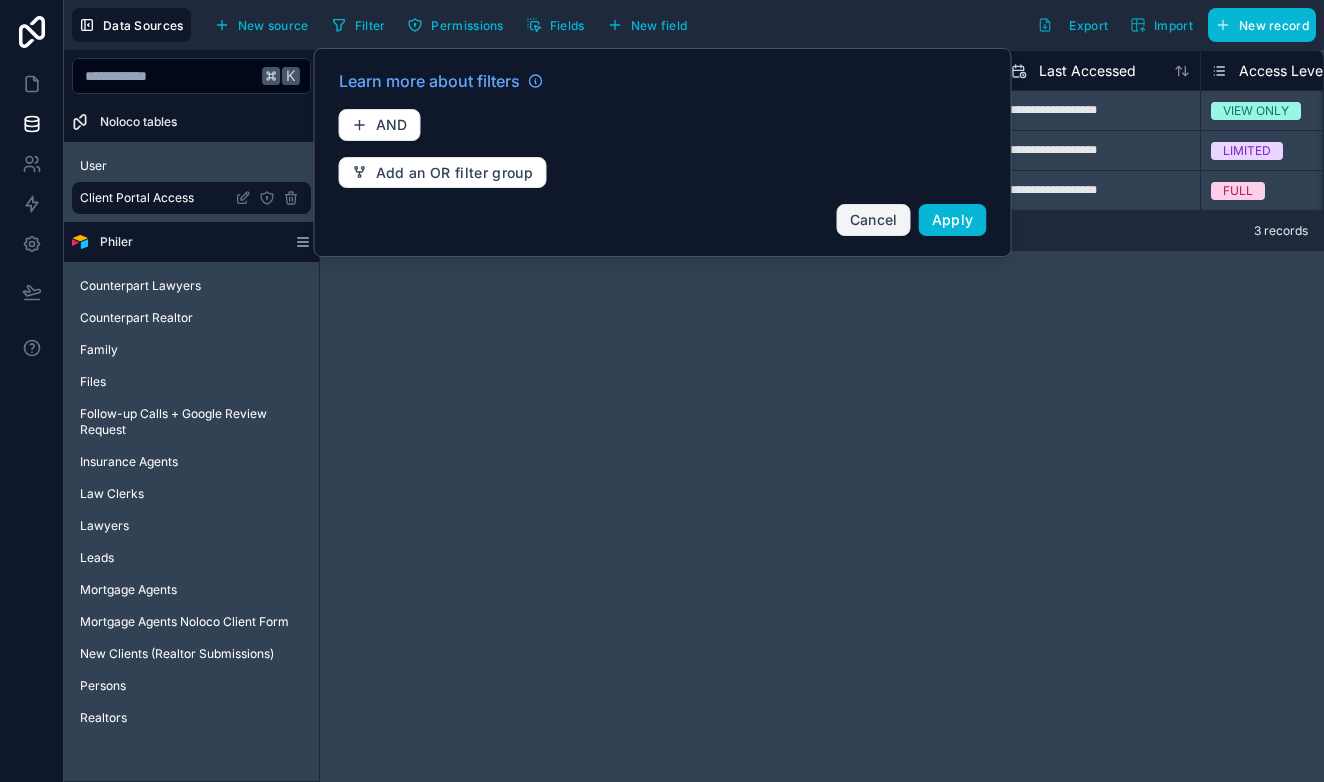 click on "Cancel" at bounding box center (874, 219) 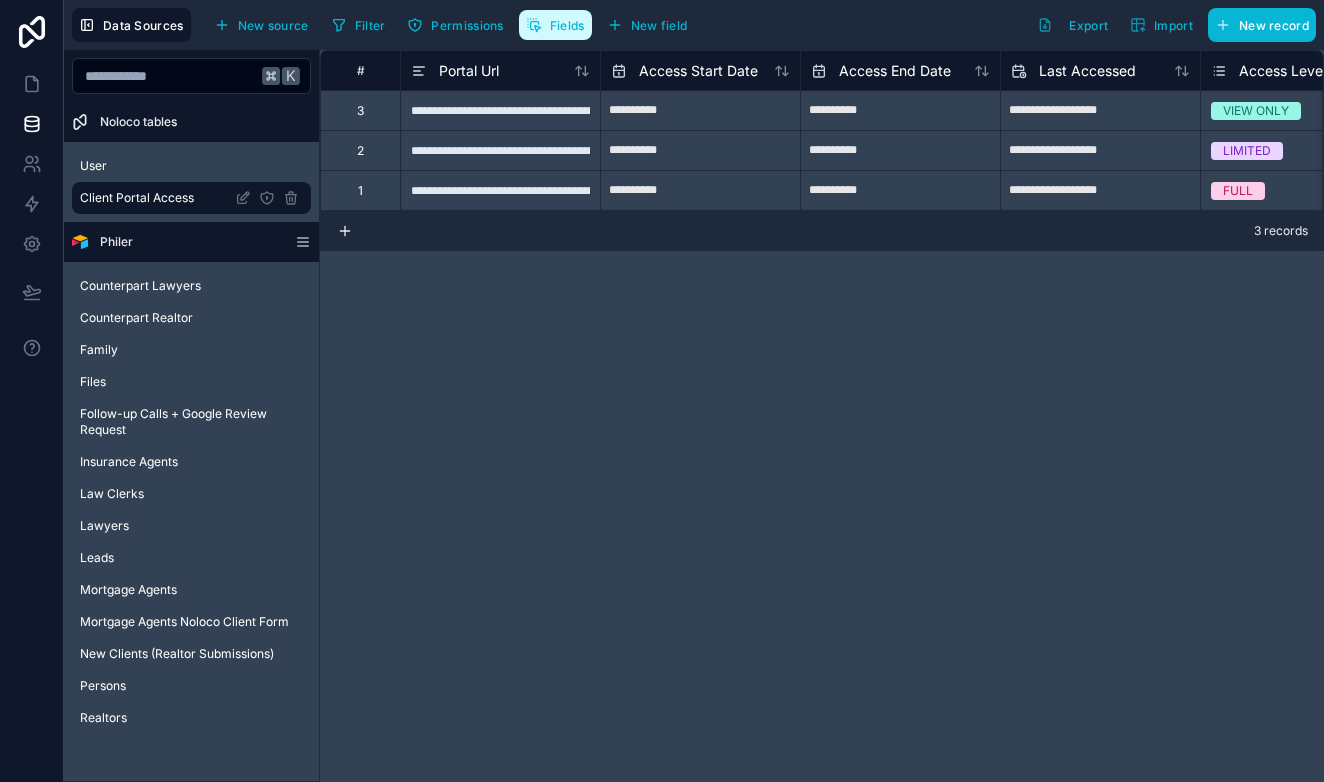 click on "Fields" at bounding box center [555, 25] 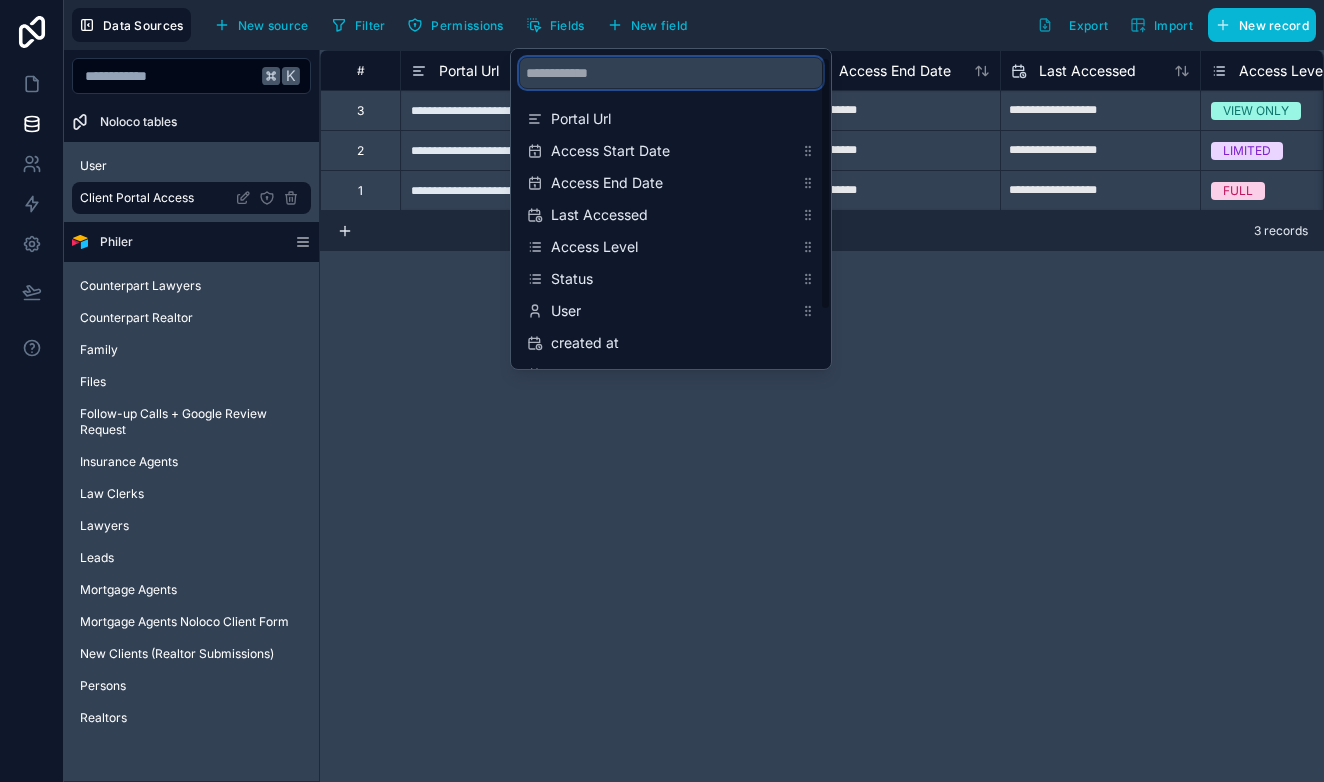 click at bounding box center [671, 73] 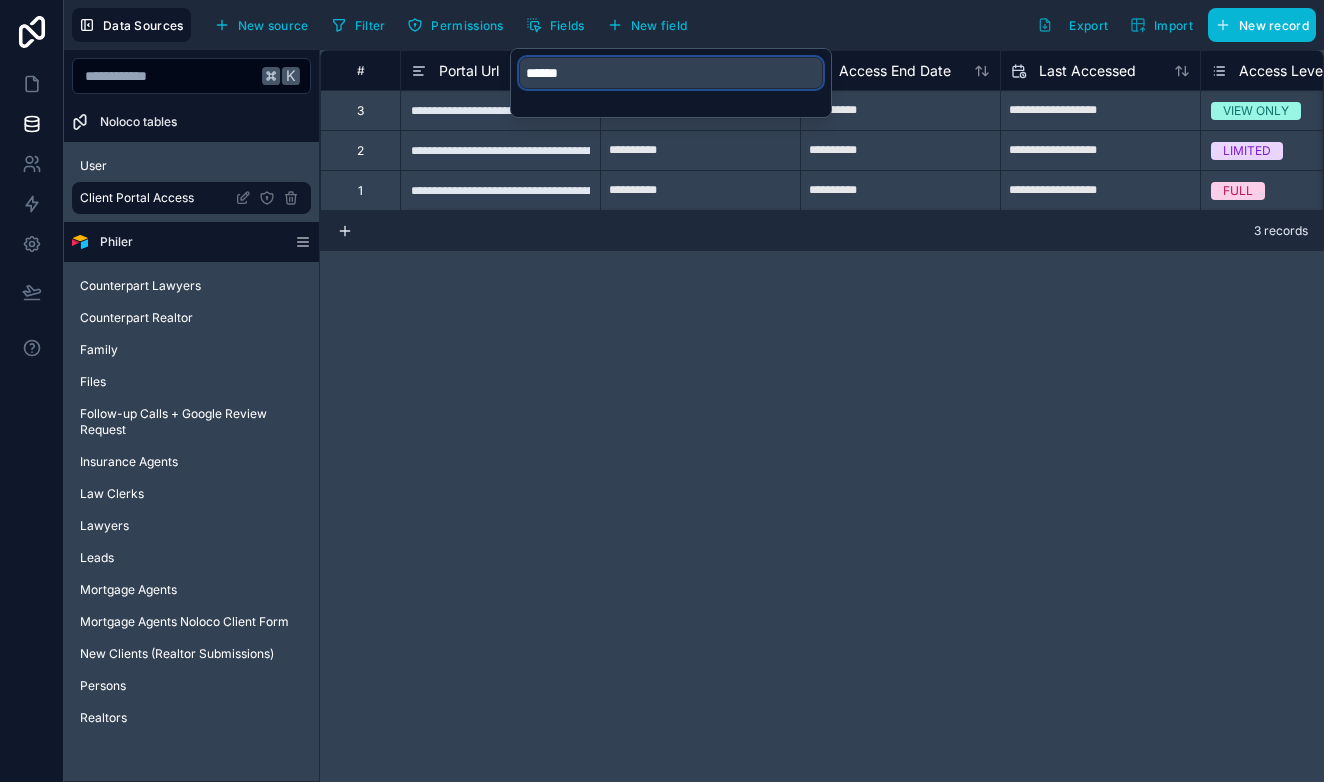 type on "*******" 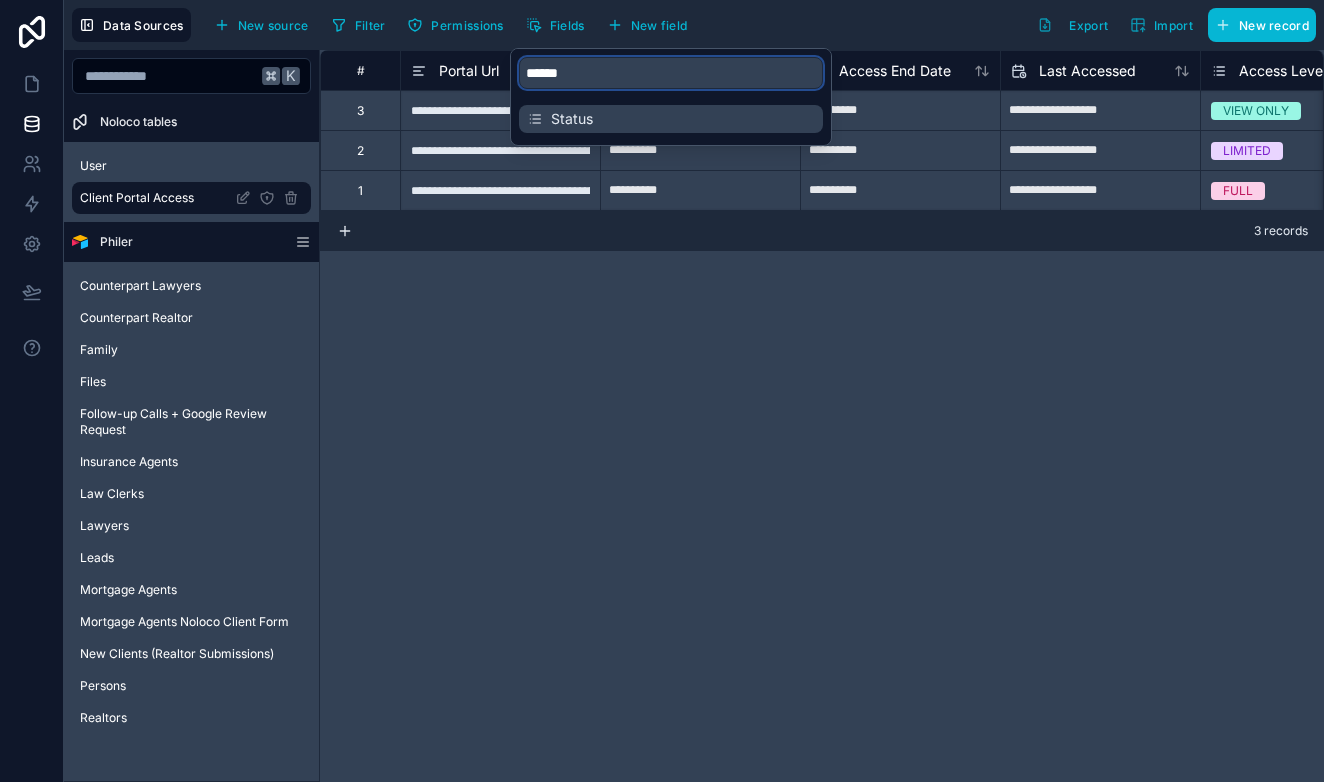 type on "******" 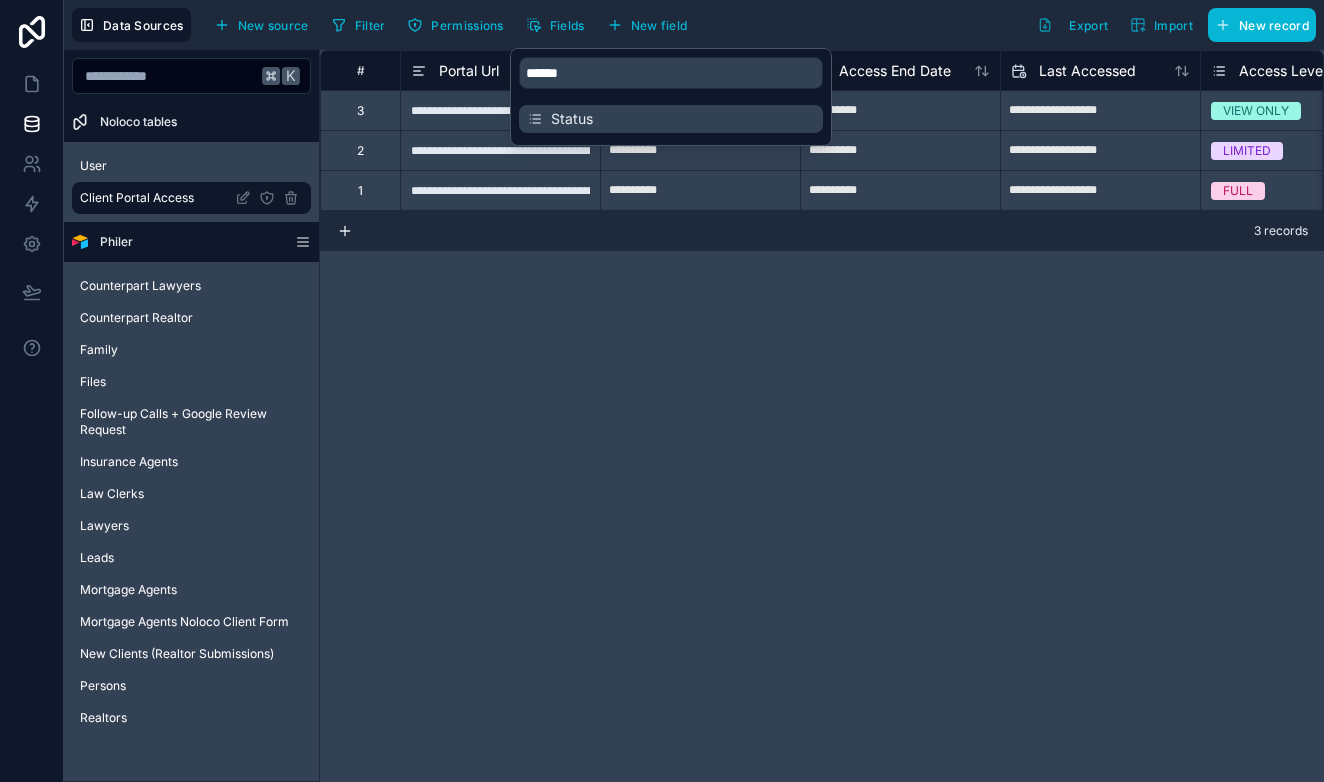 click on "Status" at bounding box center (672, 119) 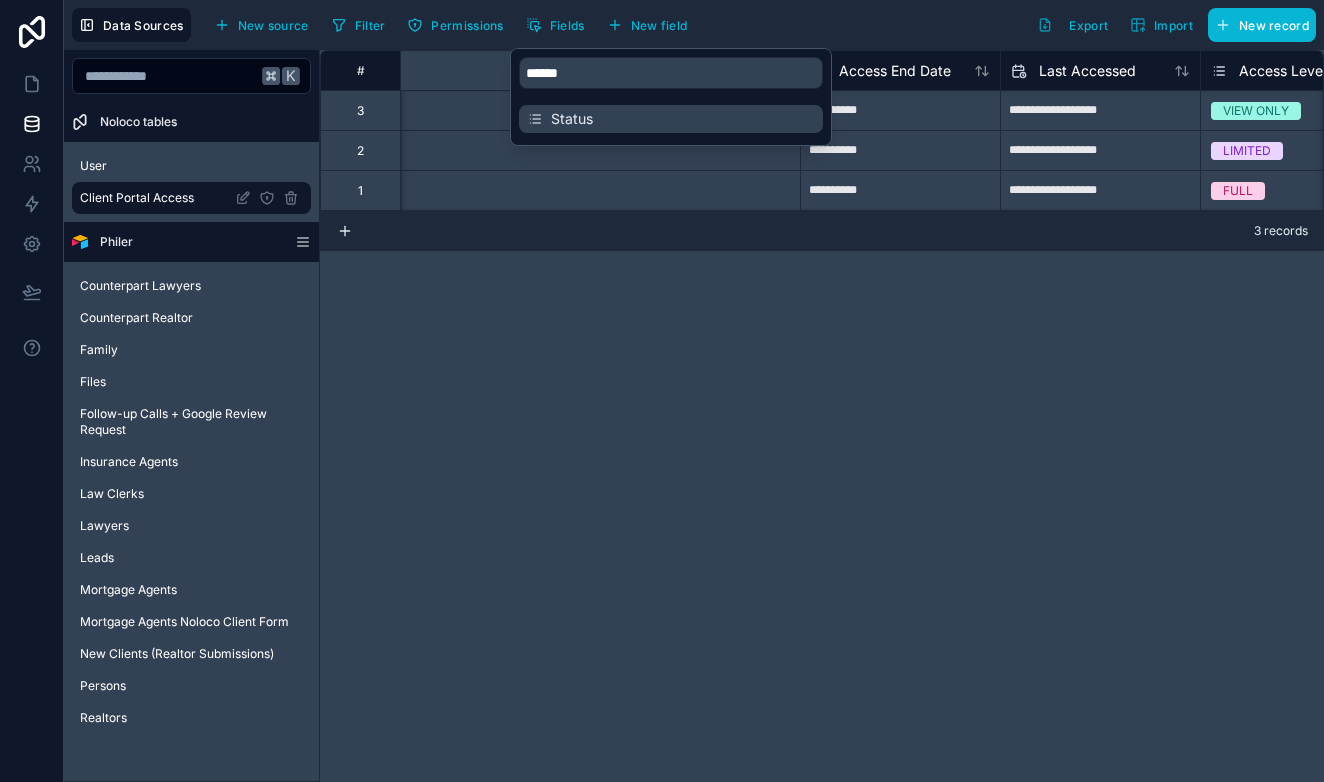 scroll, scrollTop: 0, scrollLeft: 1000, axis: horizontal 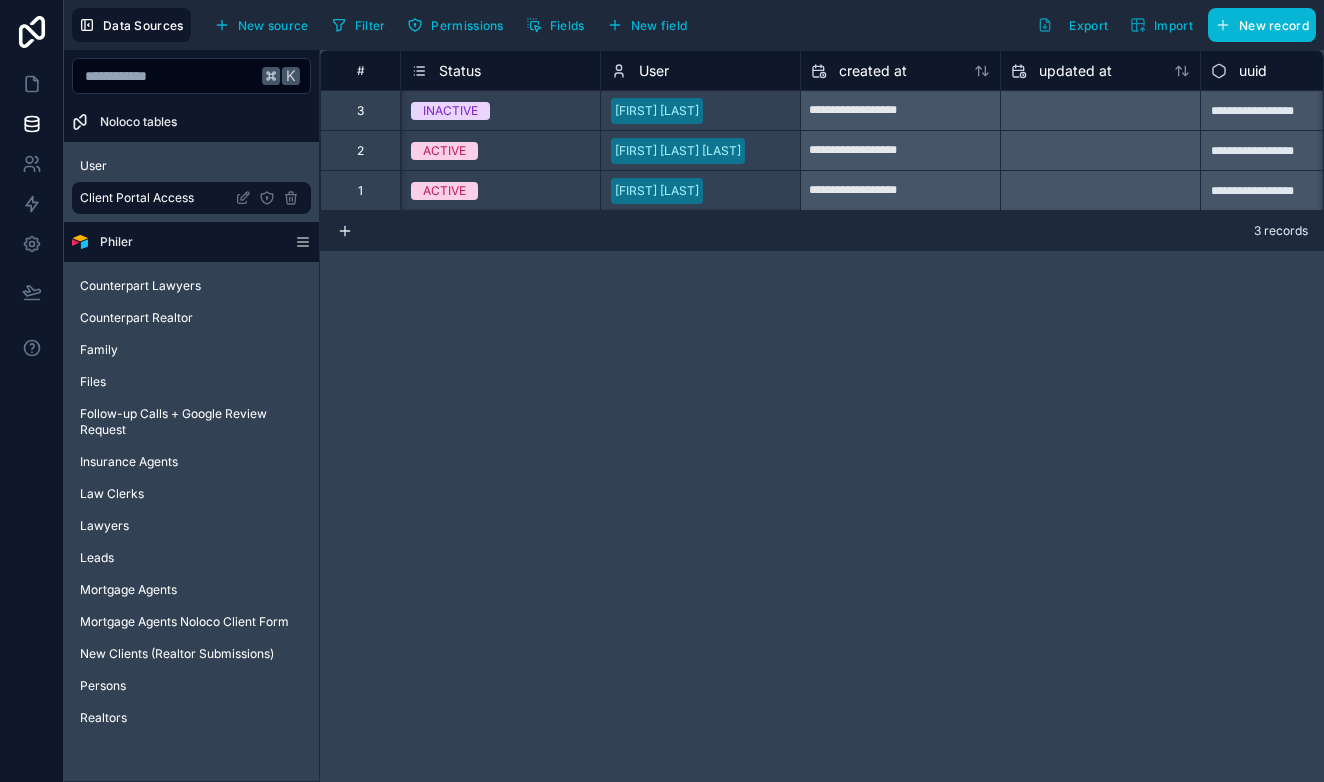 click on "**********" at bounding box center (822, 416) 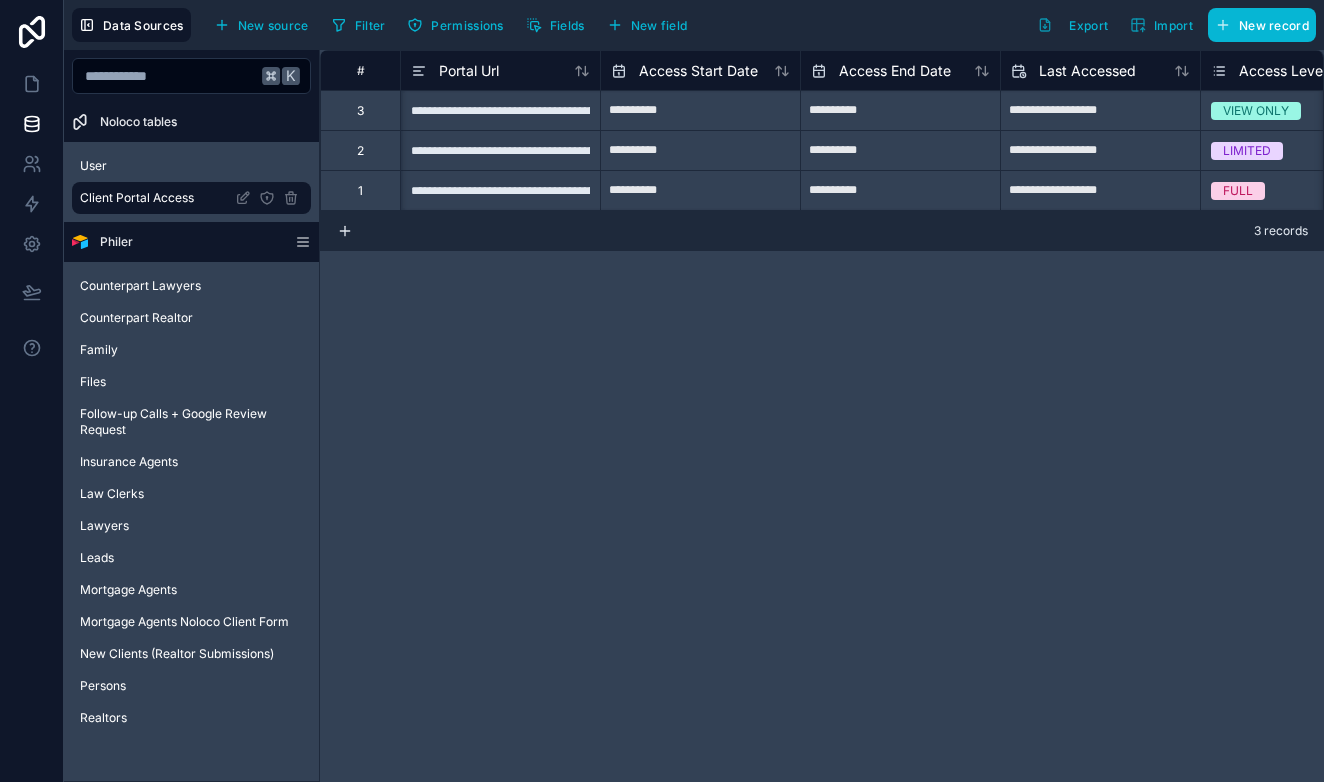 scroll, scrollTop: 0, scrollLeft: 0, axis: both 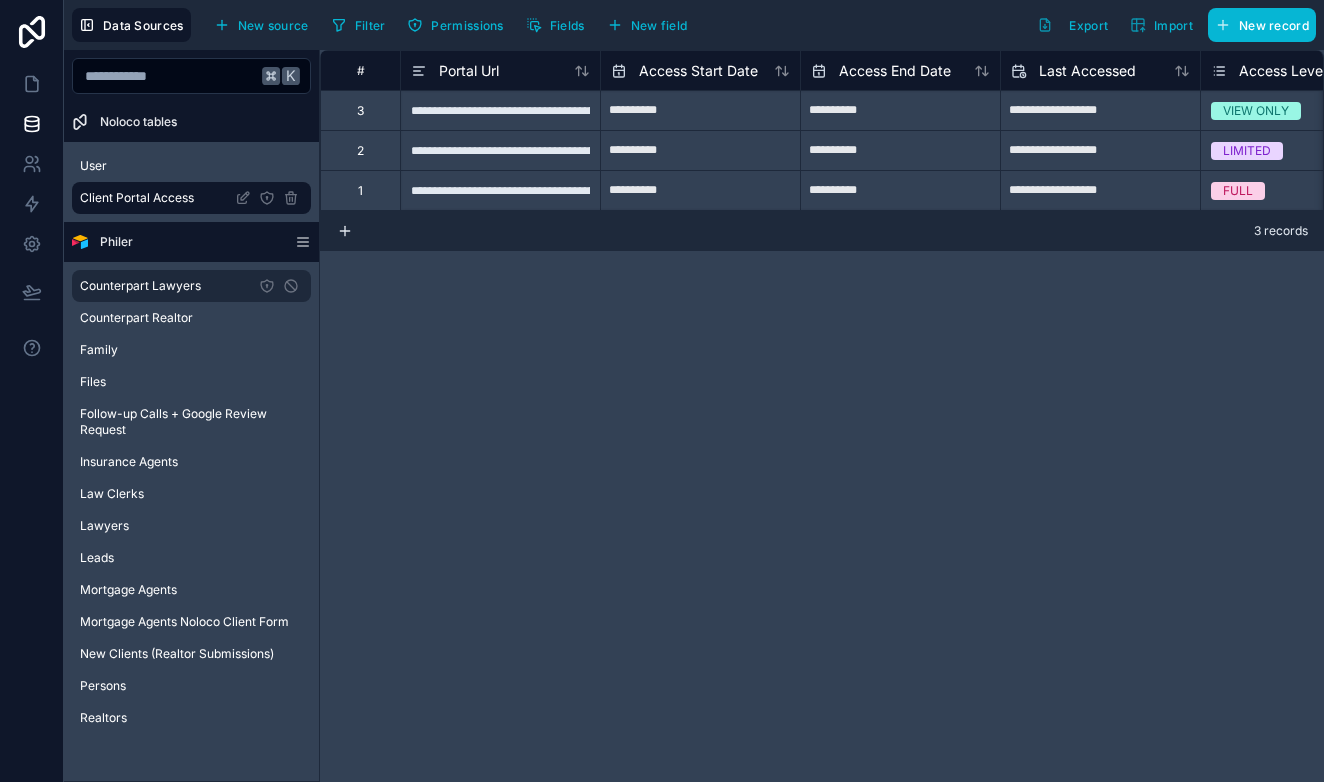 click on "Counterpart Lawyers" at bounding box center [140, 286] 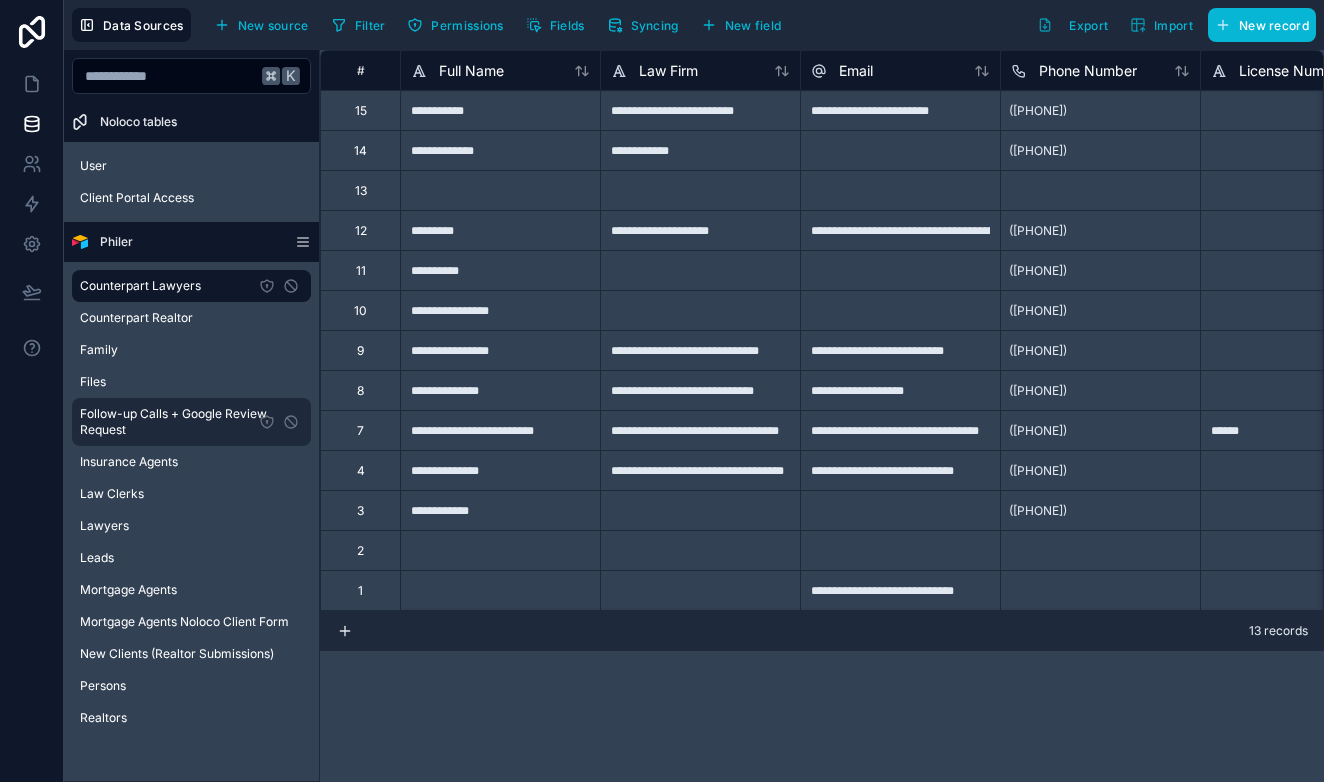 scroll, scrollTop: 0, scrollLeft: 0, axis: both 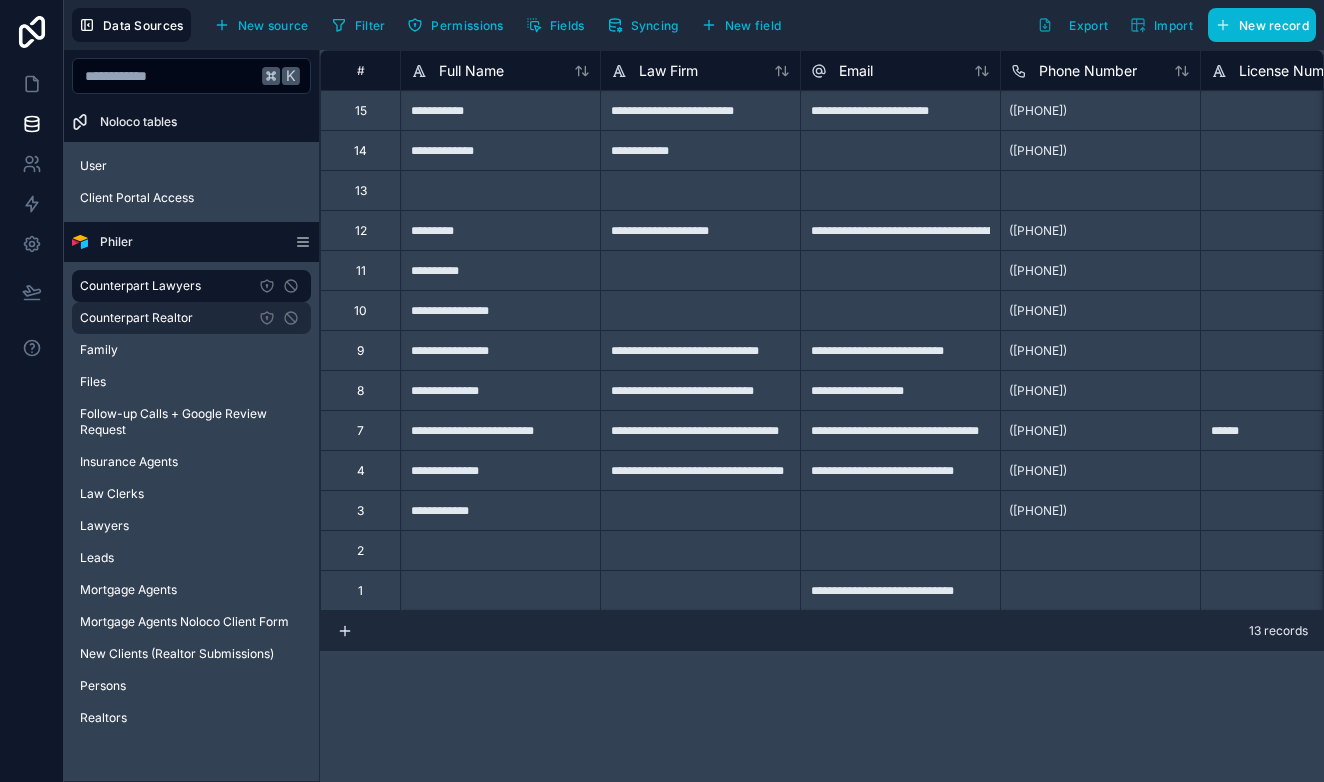 click on "Counterpart Realtor" at bounding box center [136, 318] 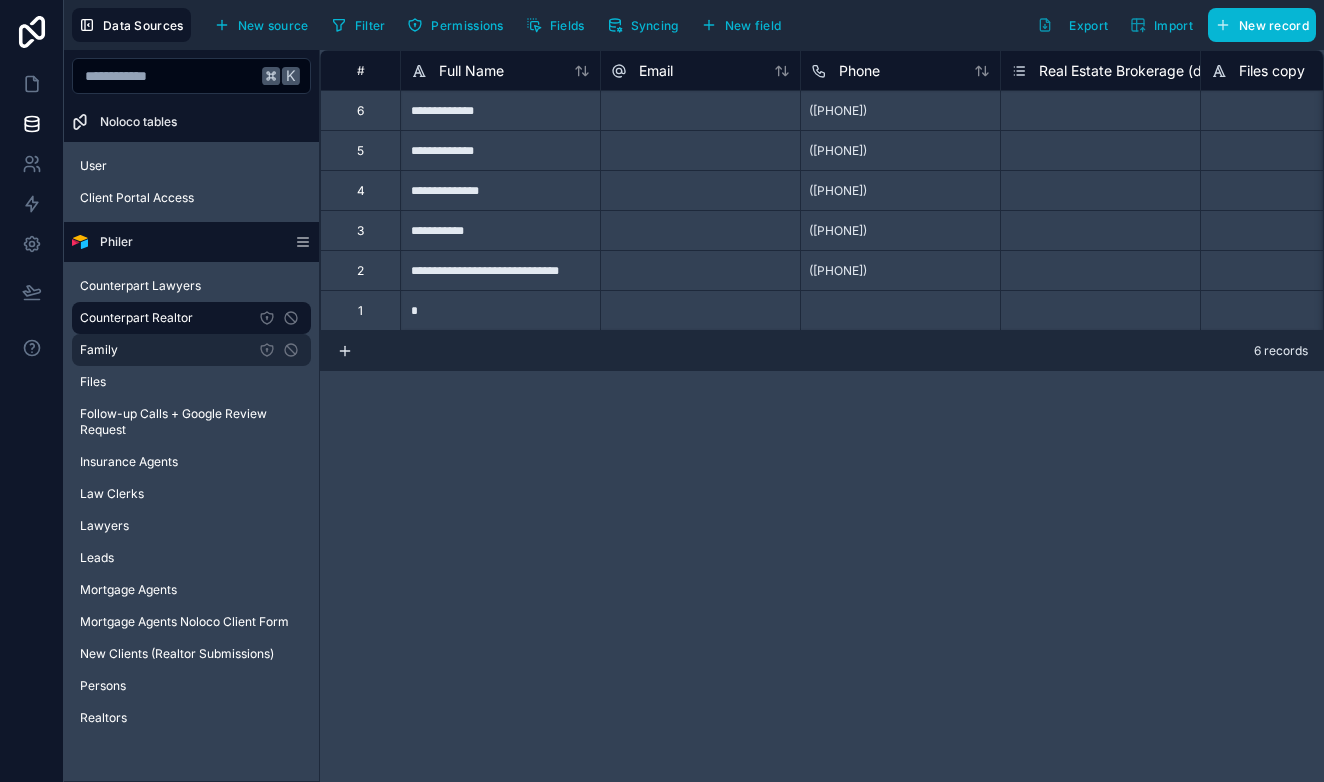 click on "Family" at bounding box center (191, 350) 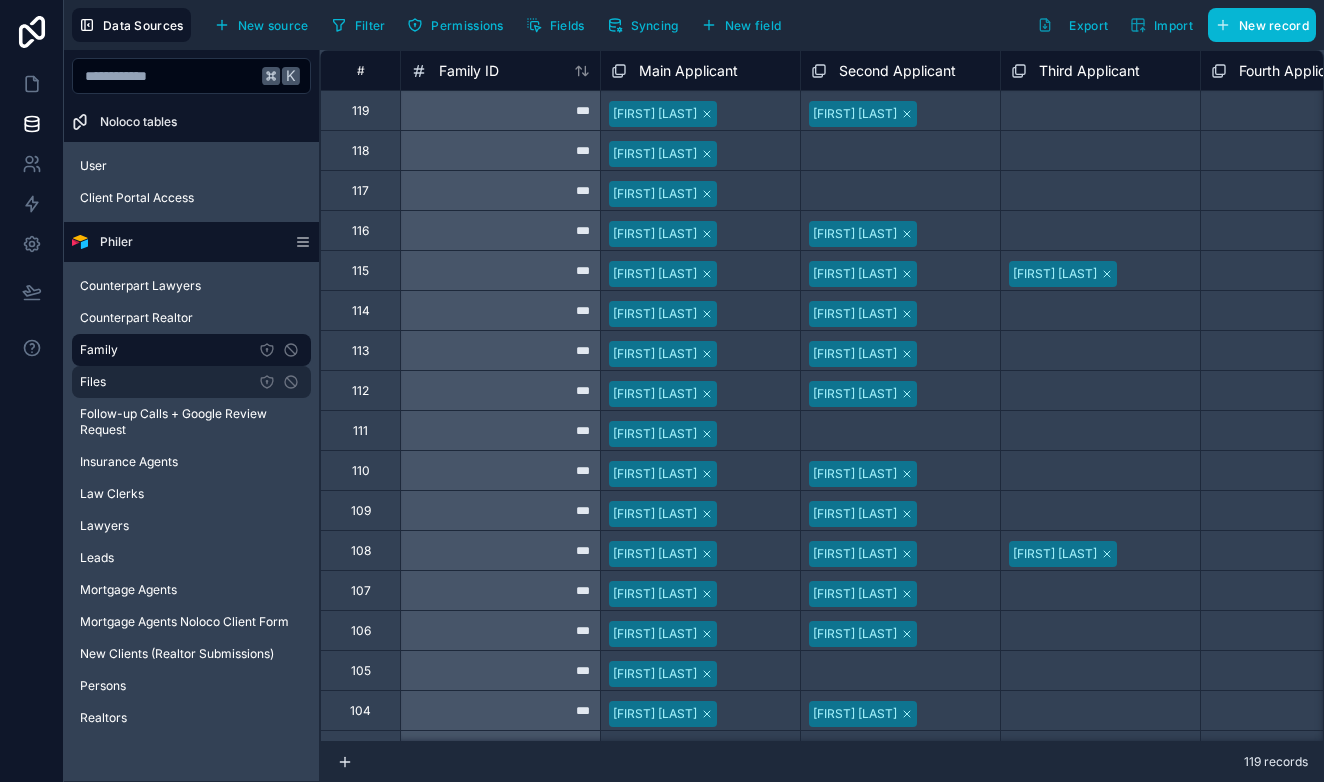 click on "Files" at bounding box center (191, 382) 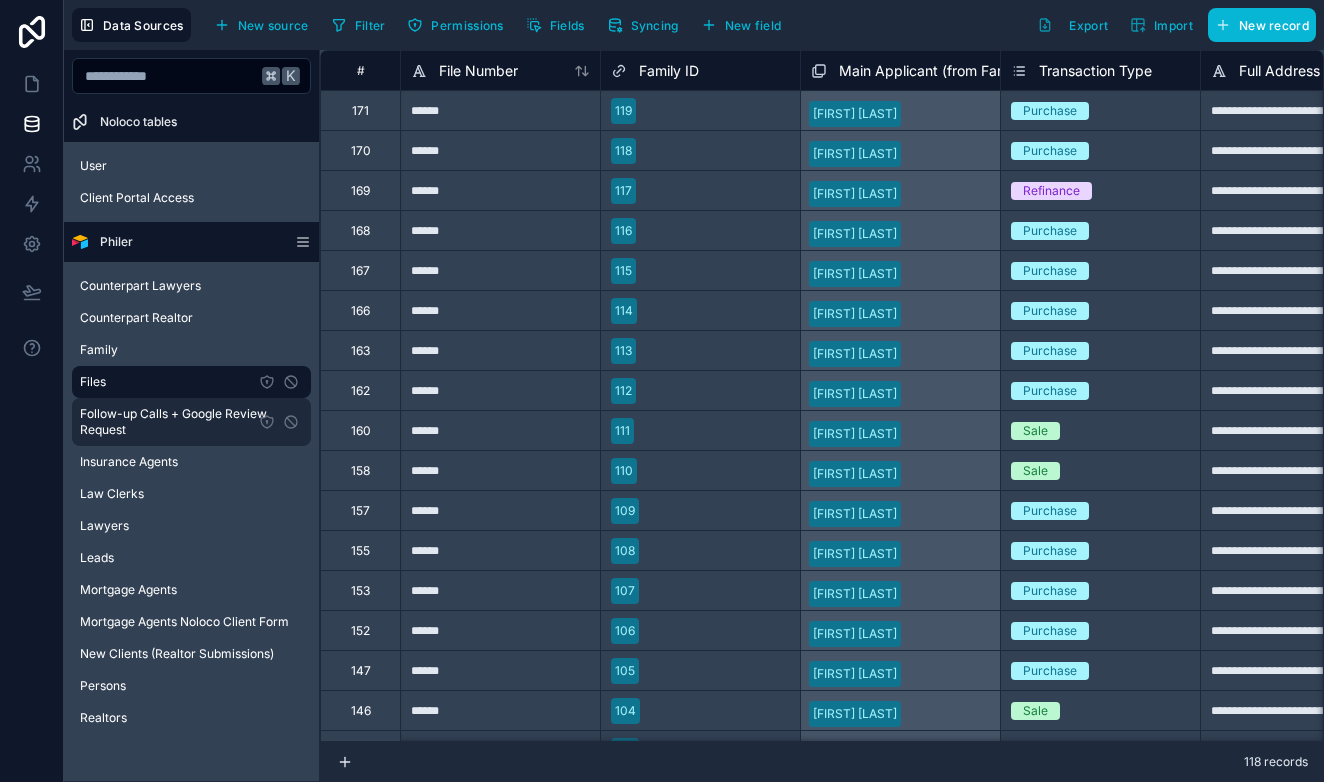 click on "Follow-up Calls + Google Review Request" at bounding box center [191, 422] 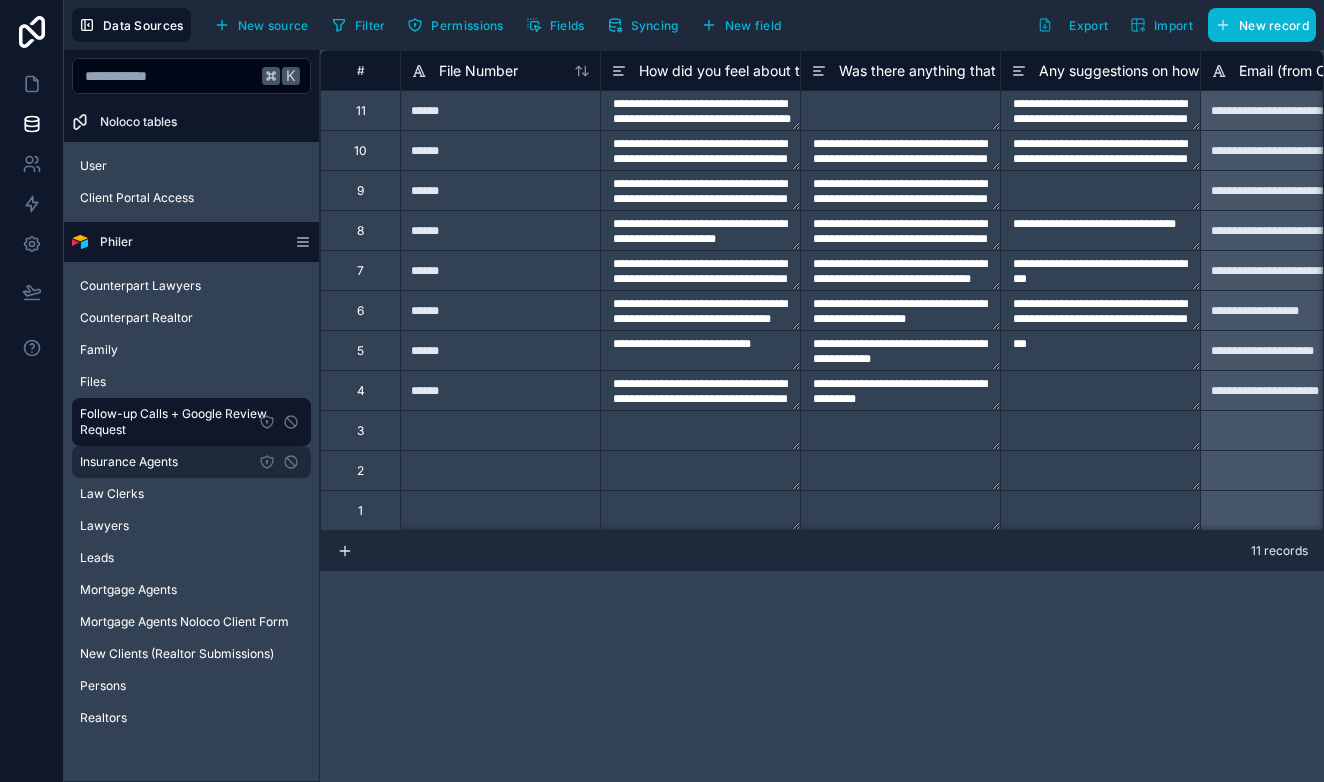 click on "Insurance Agents" at bounding box center (191, 462) 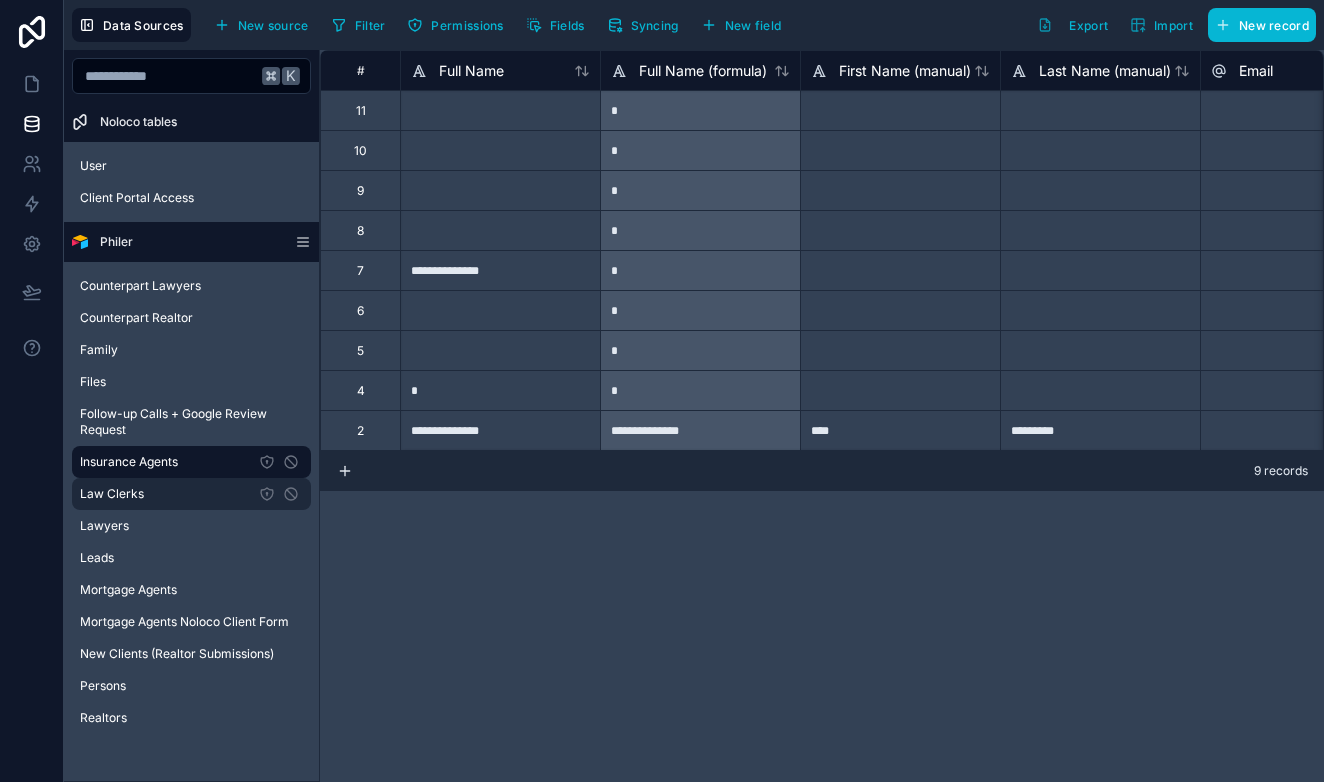 click on "Law Clerks" at bounding box center (191, 494) 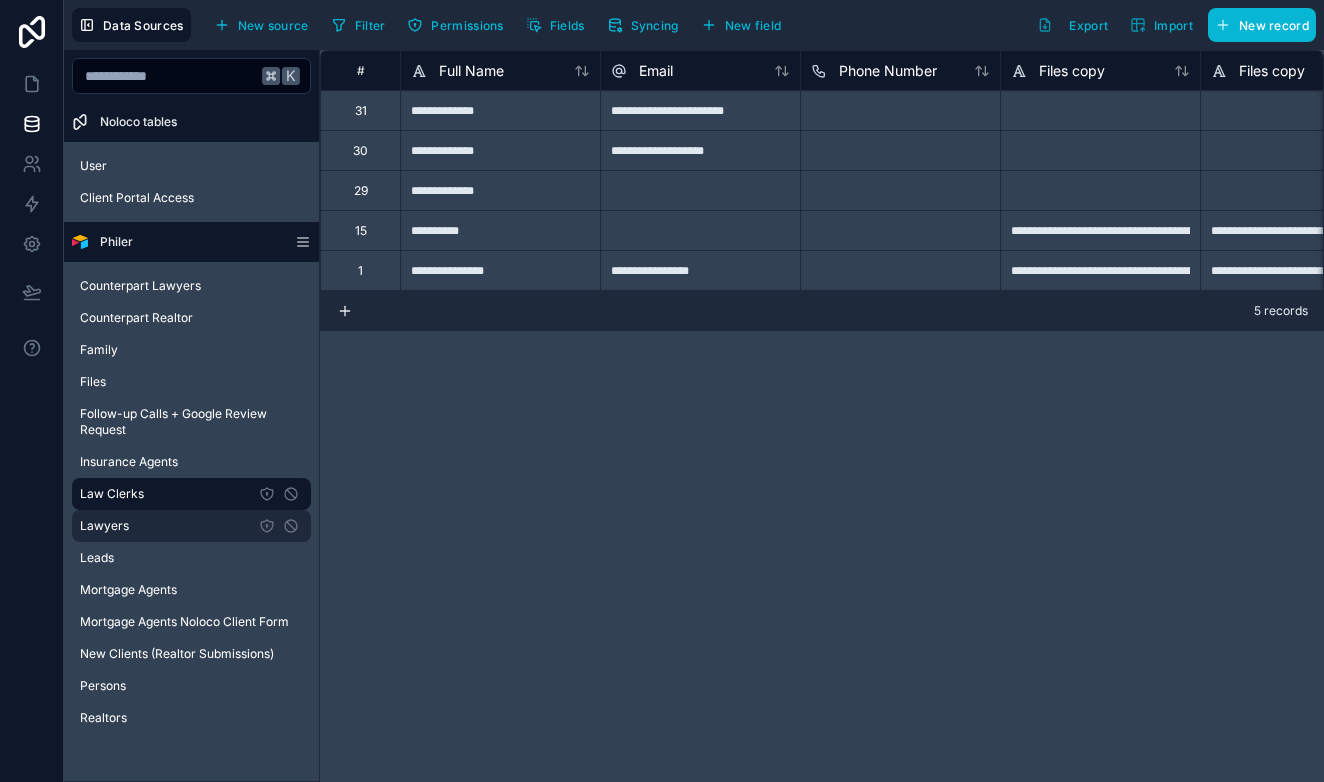 click on "Lawyers" at bounding box center [191, 526] 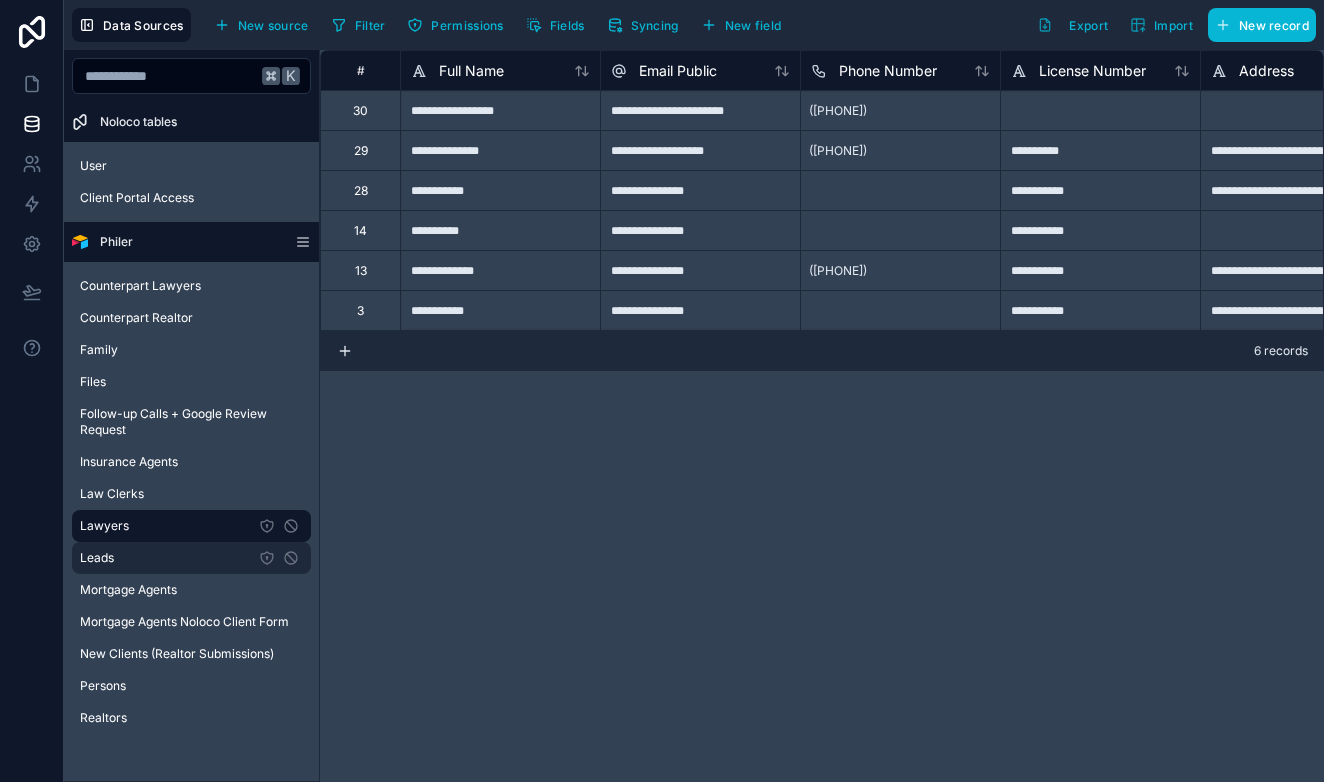 click on "Leads" at bounding box center [191, 558] 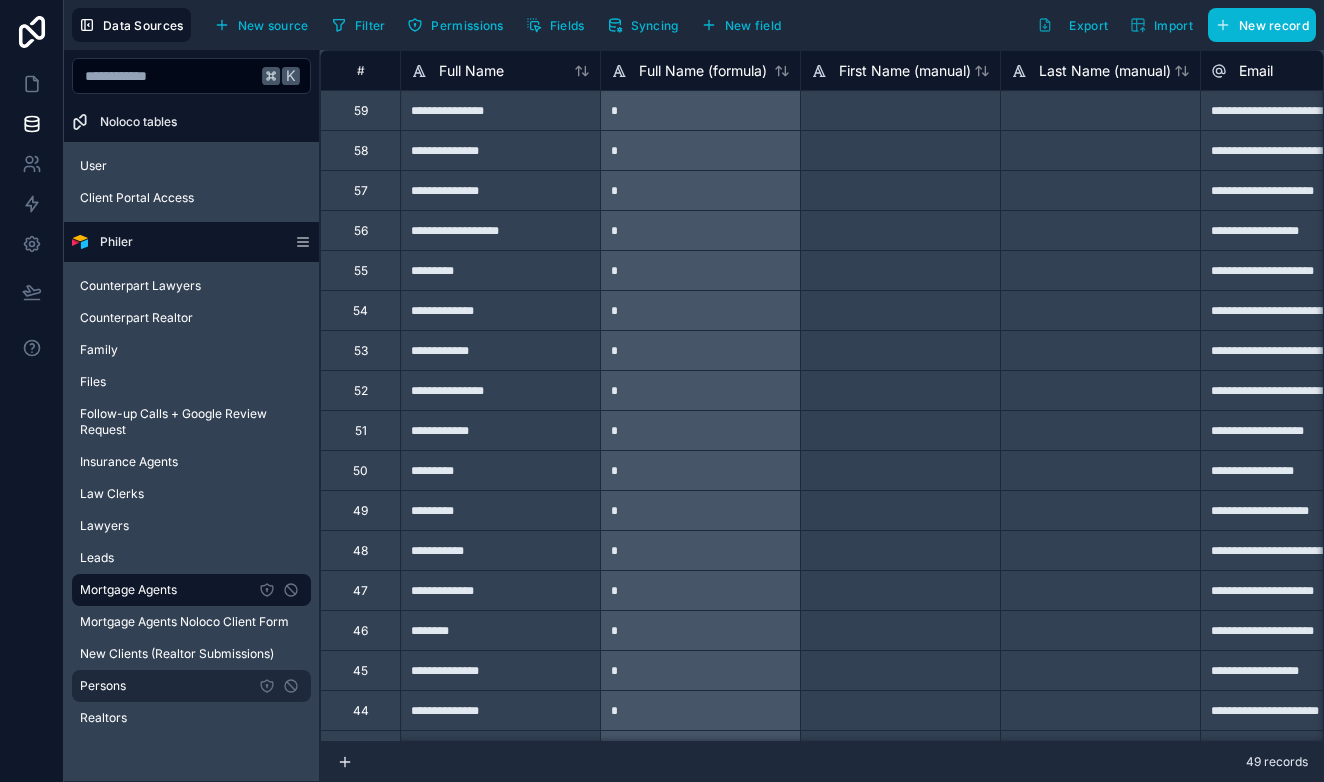 click on "Persons" at bounding box center [191, 686] 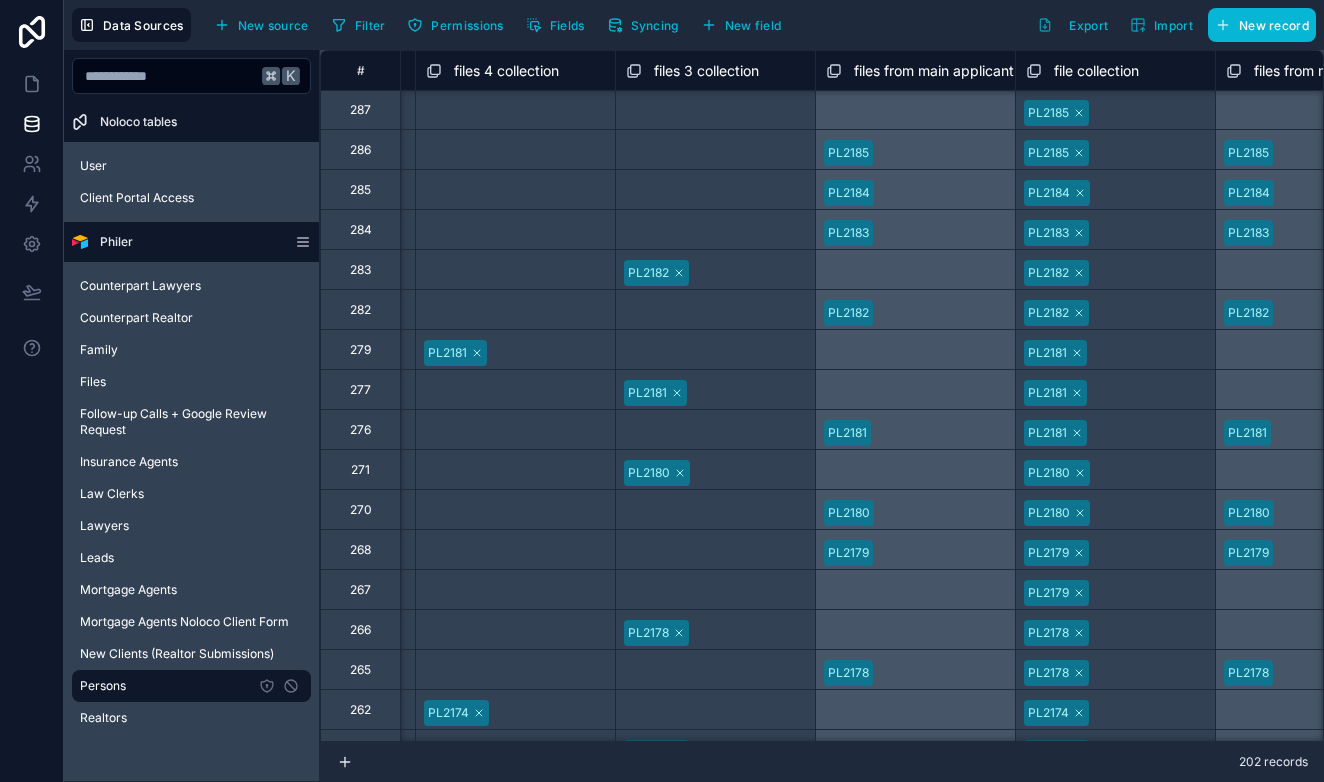 scroll, scrollTop: 1, scrollLeft: 5386, axis: both 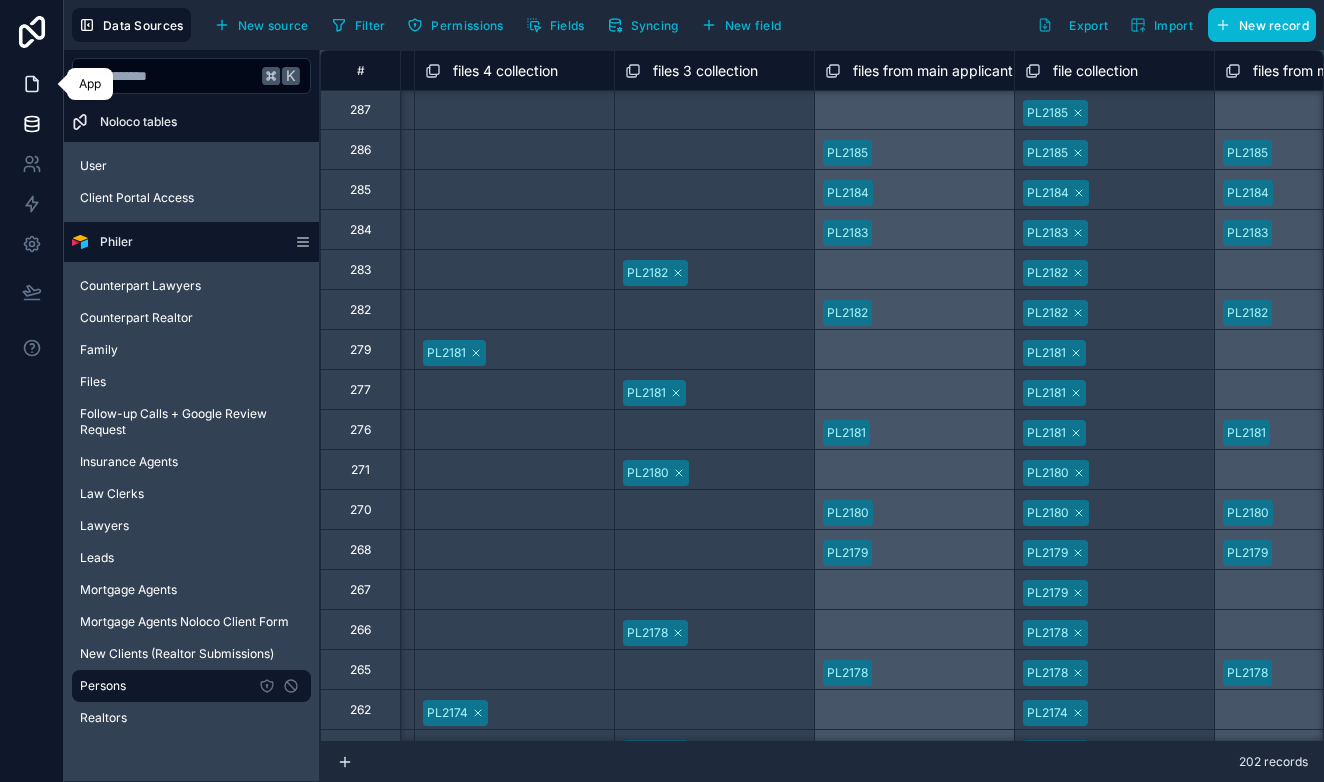 click 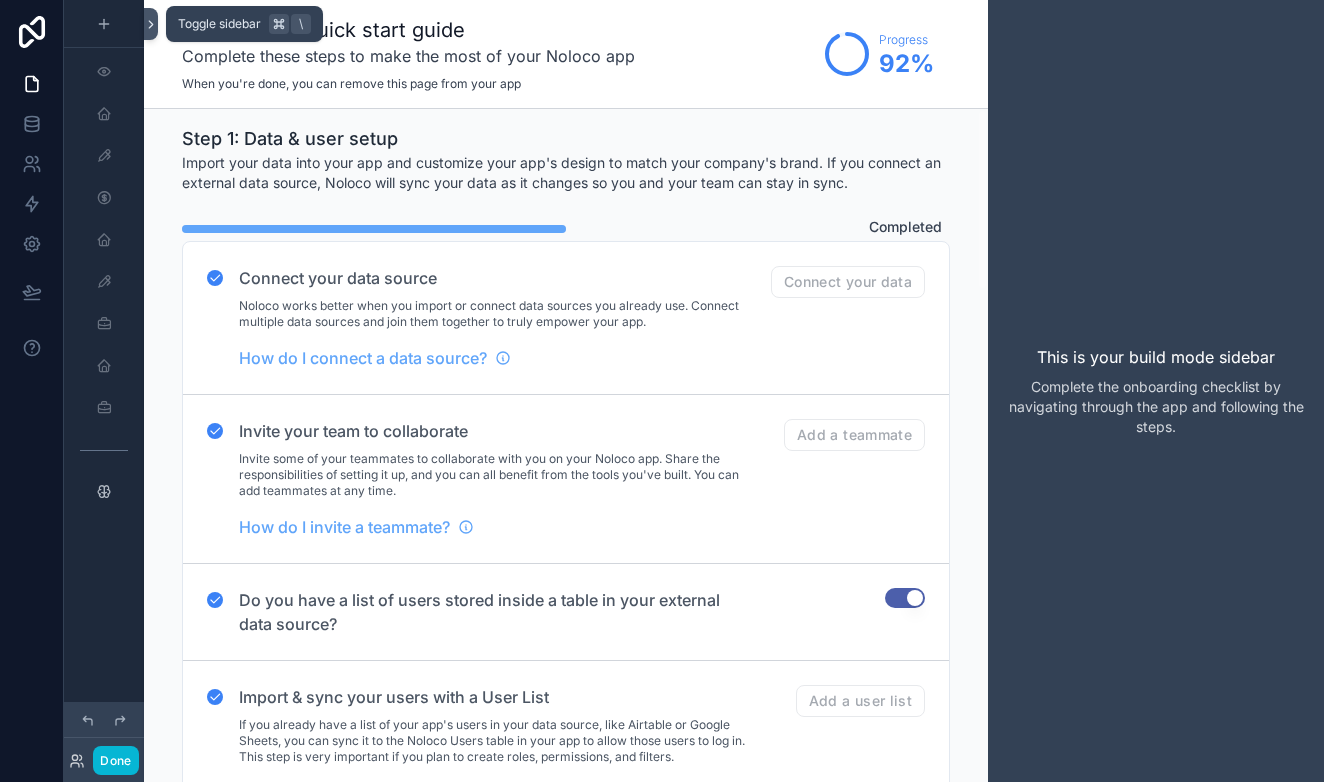 click 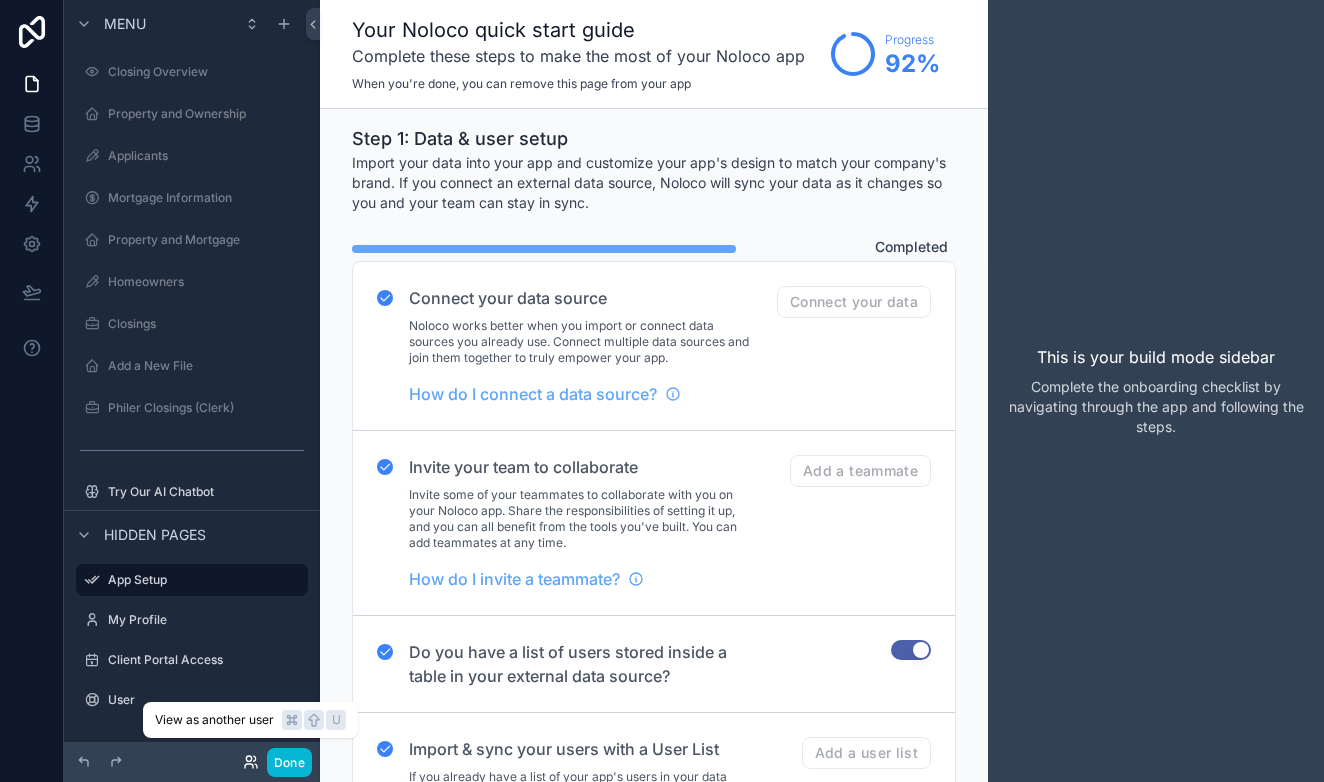 click 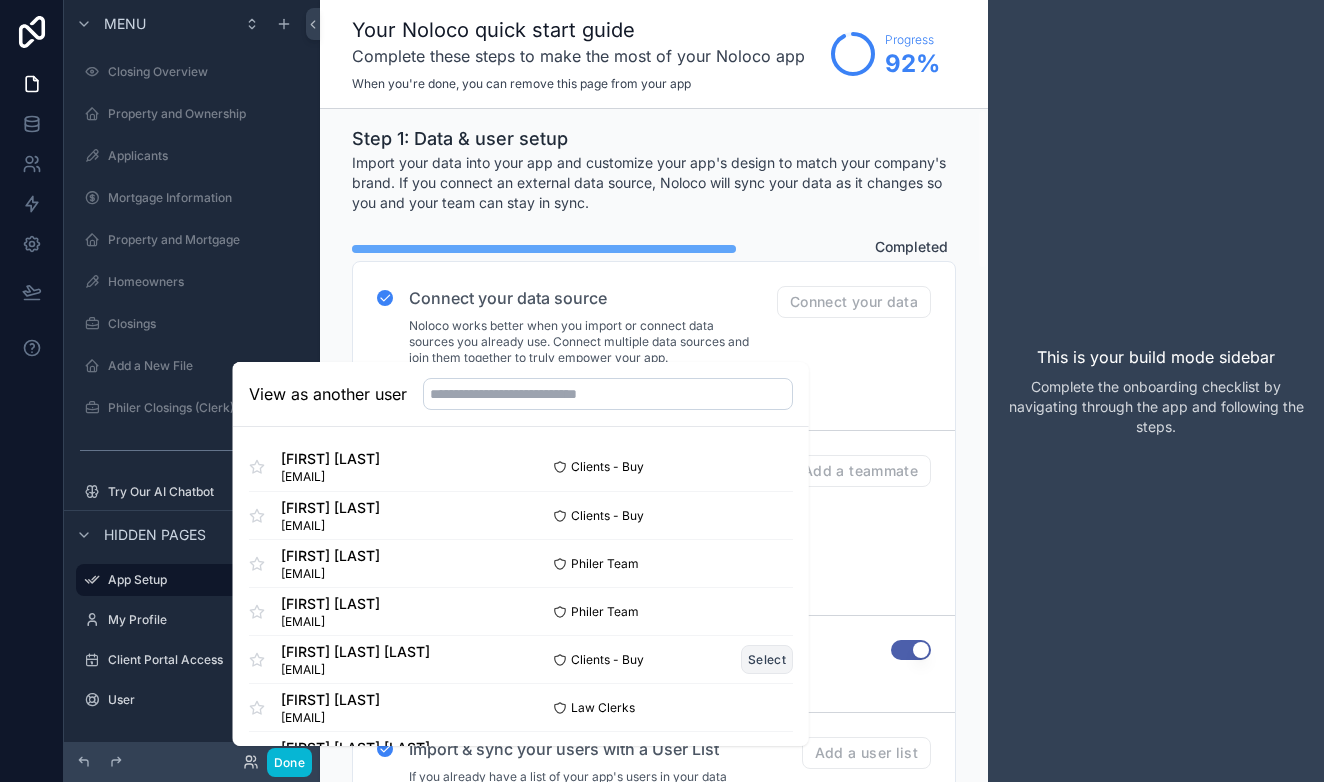 click on "Select" at bounding box center [767, 659] 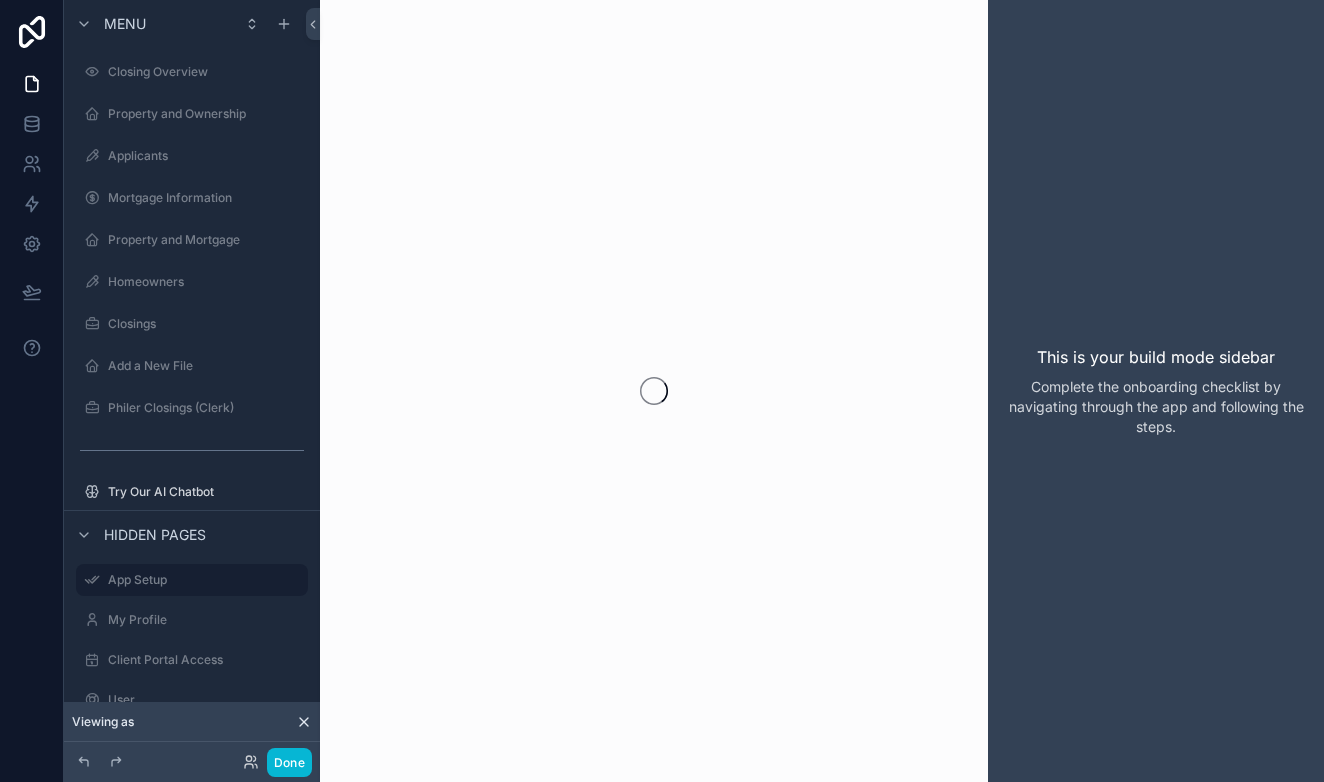 scroll, scrollTop: 0, scrollLeft: 0, axis: both 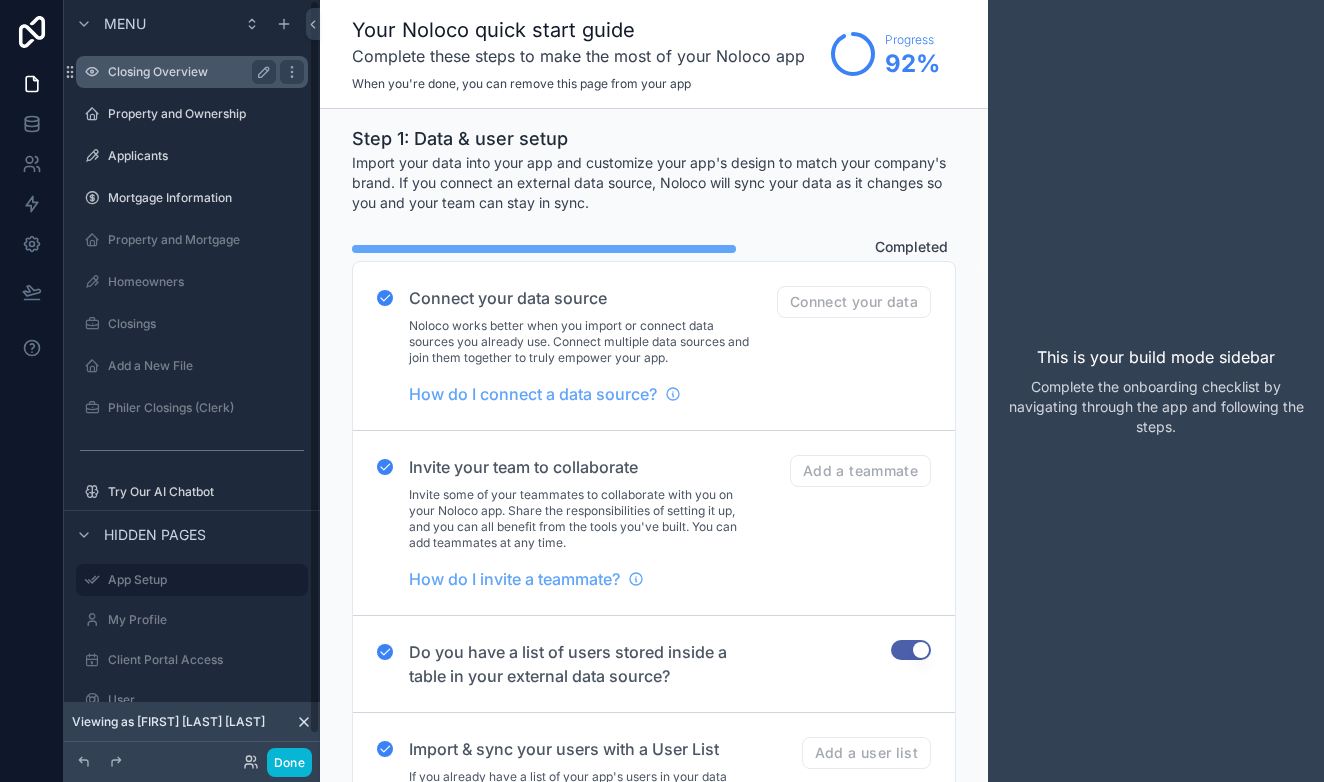 click on "Closing Overview" at bounding box center (188, 72) 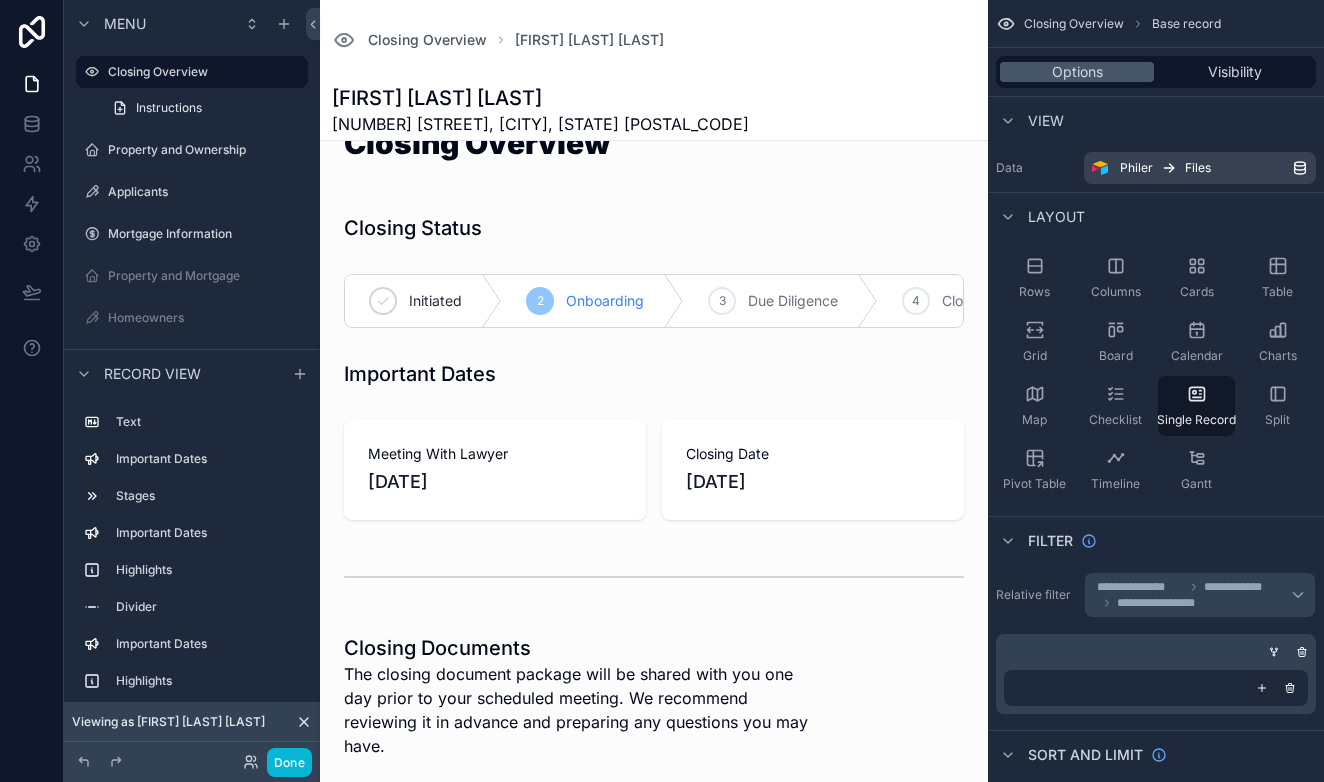scroll, scrollTop: 30, scrollLeft: 0, axis: vertical 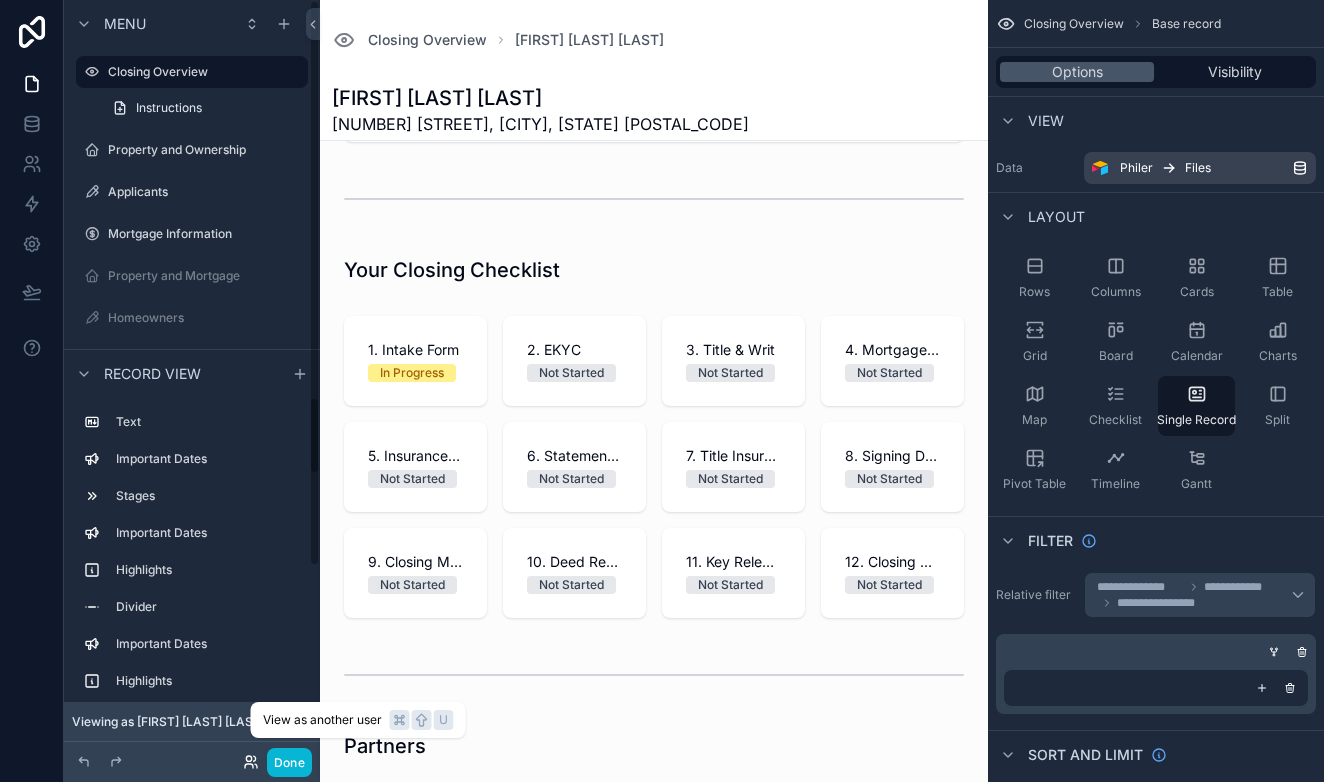 click 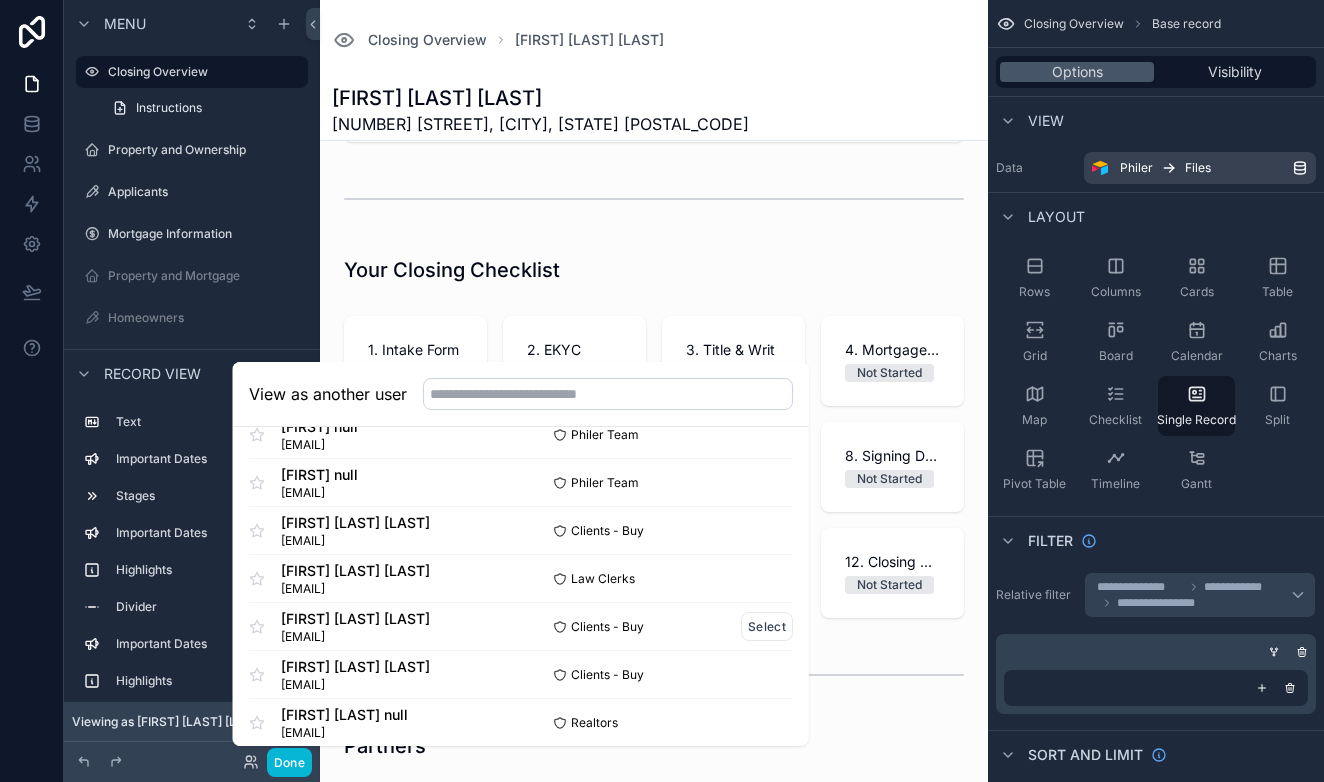 scroll, scrollTop: 164, scrollLeft: 0, axis: vertical 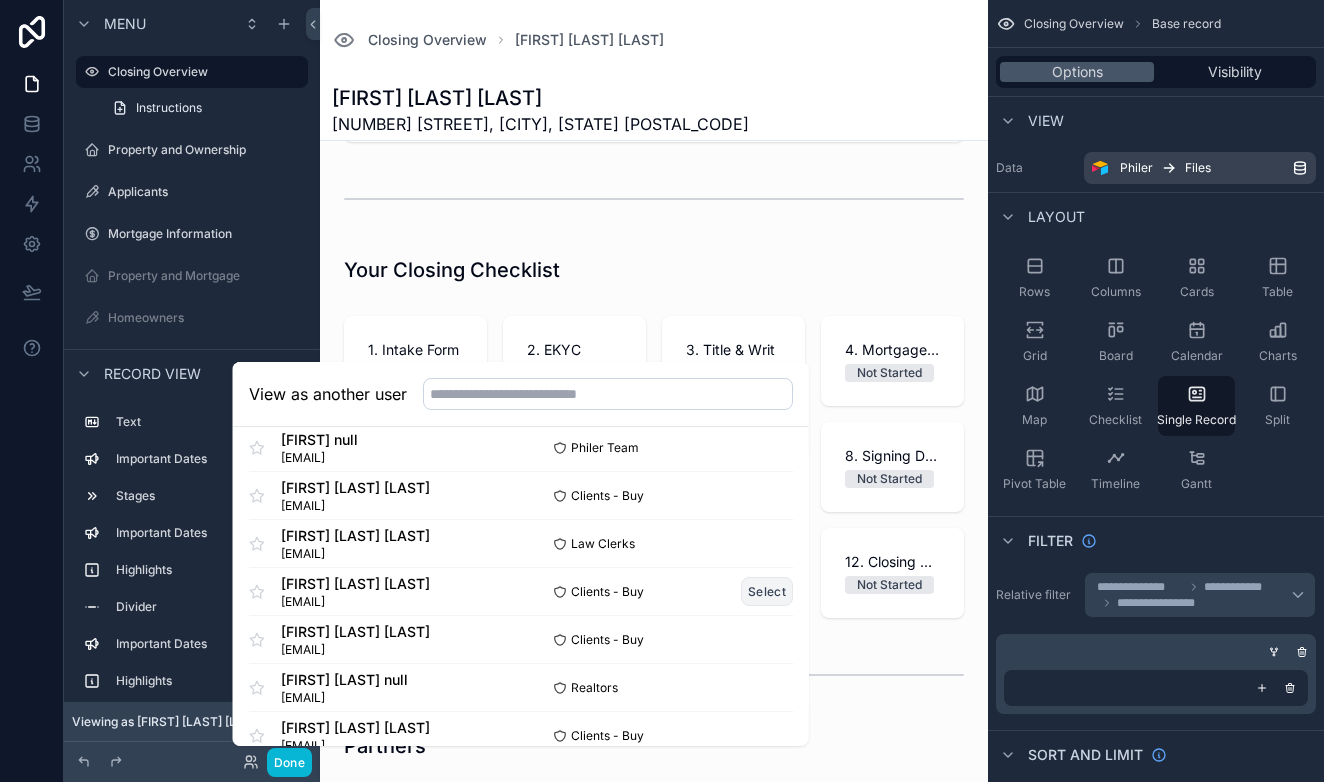click on "Select" at bounding box center (767, 591) 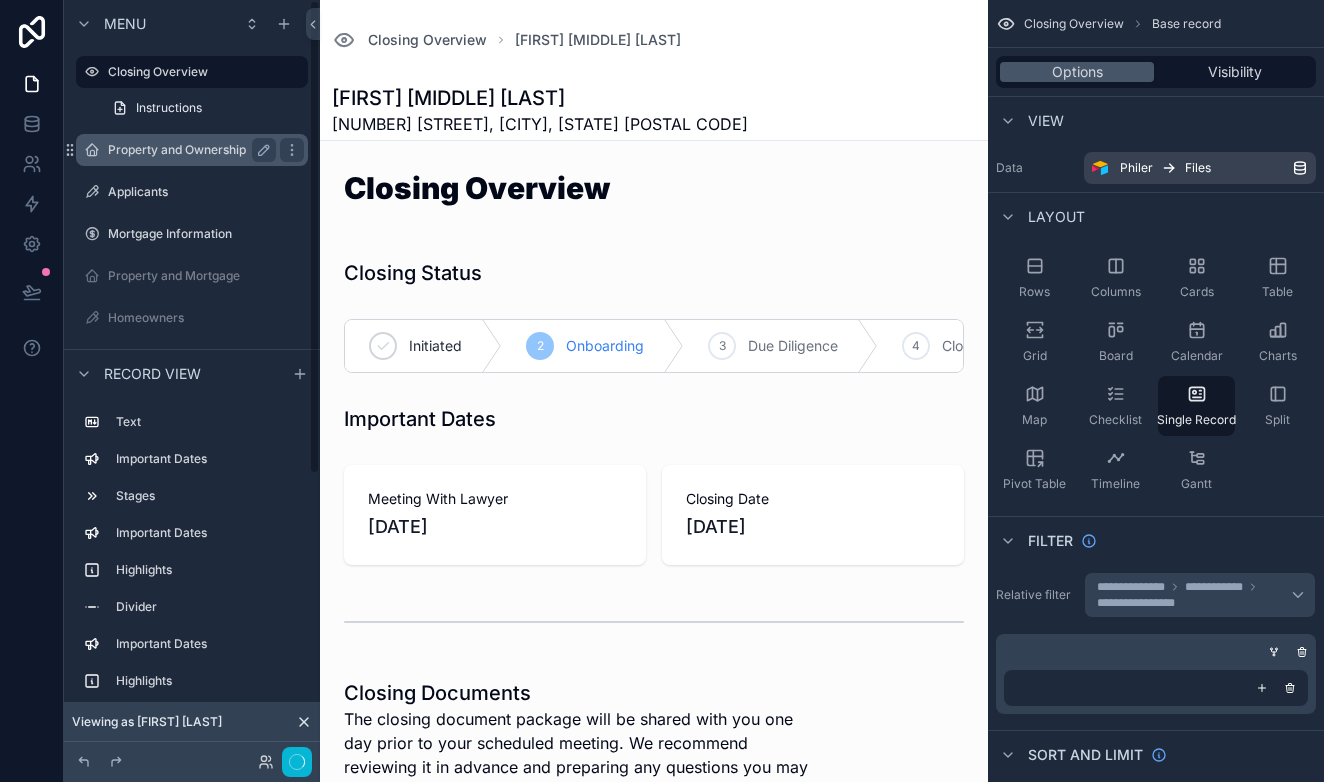 scroll, scrollTop: 0, scrollLeft: 0, axis: both 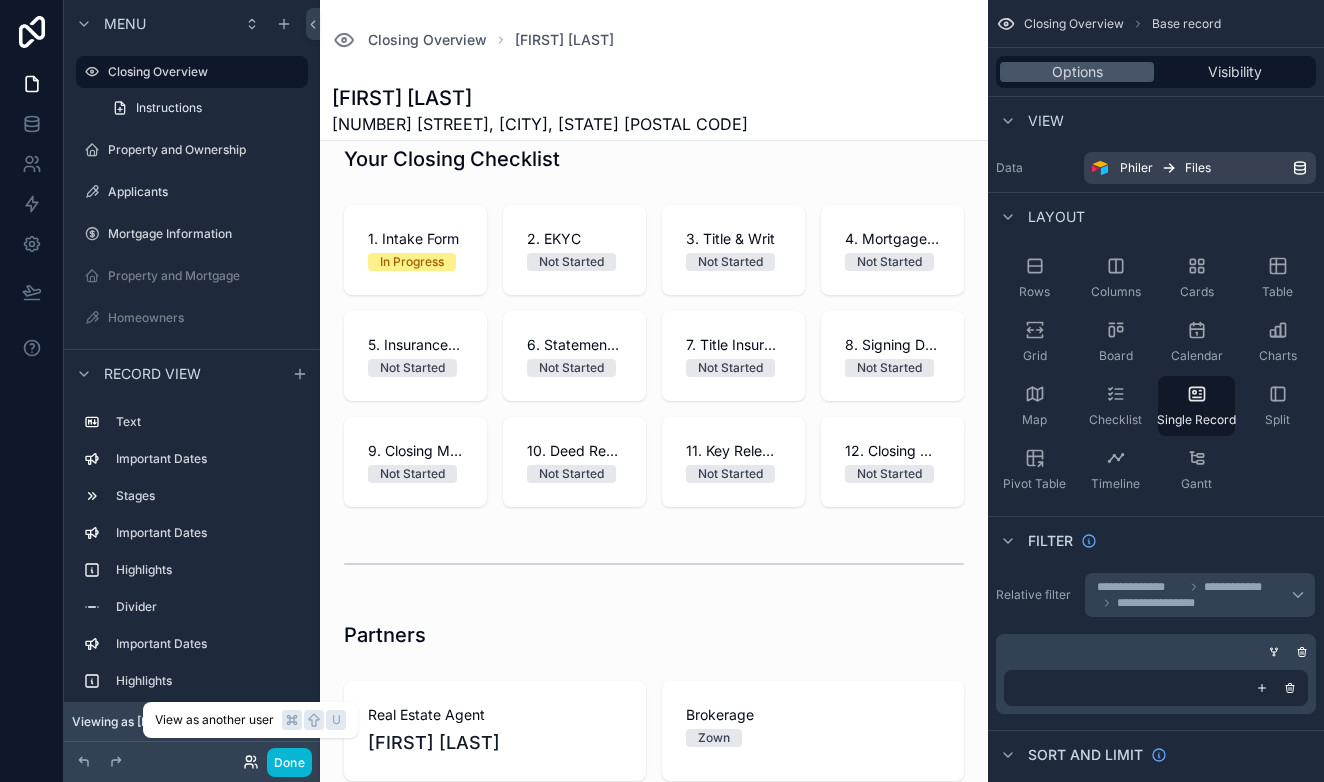 click 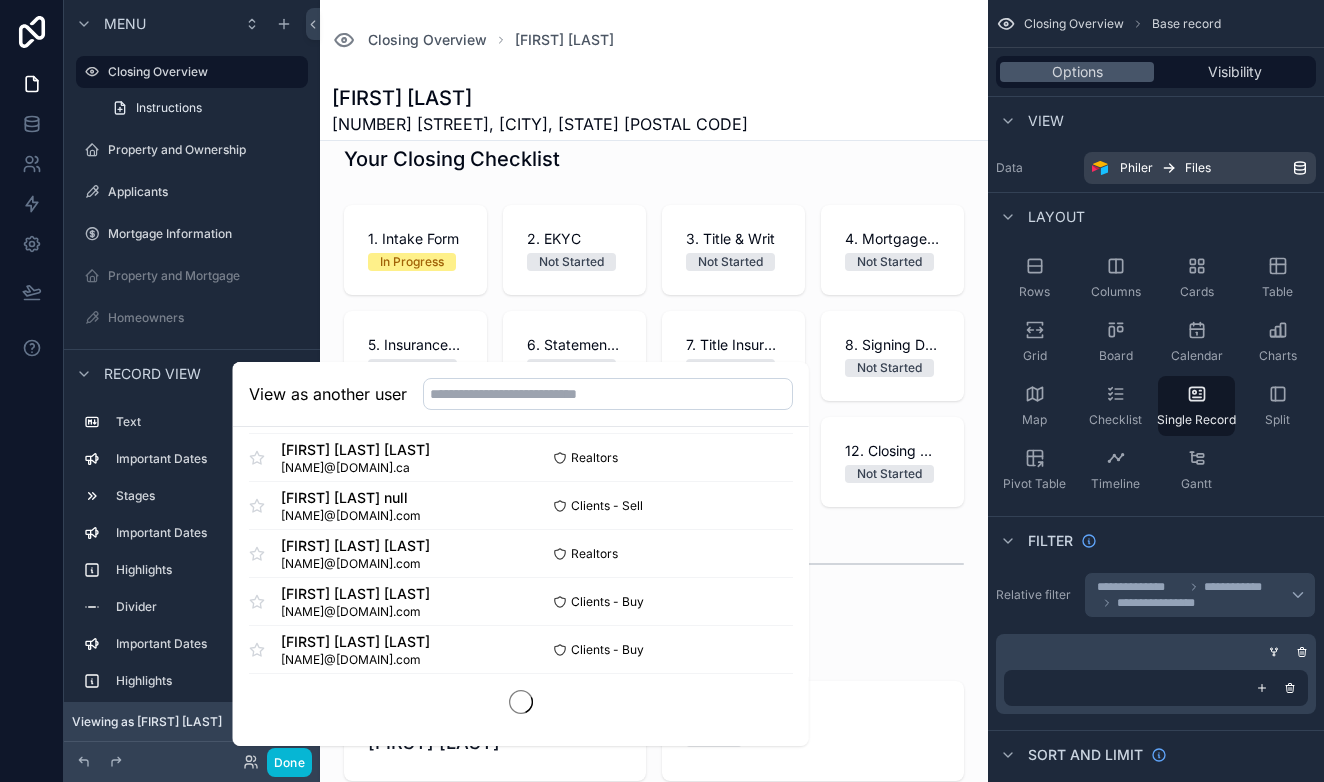 scroll, scrollTop: 1210, scrollLeft: 0, axis: vertical 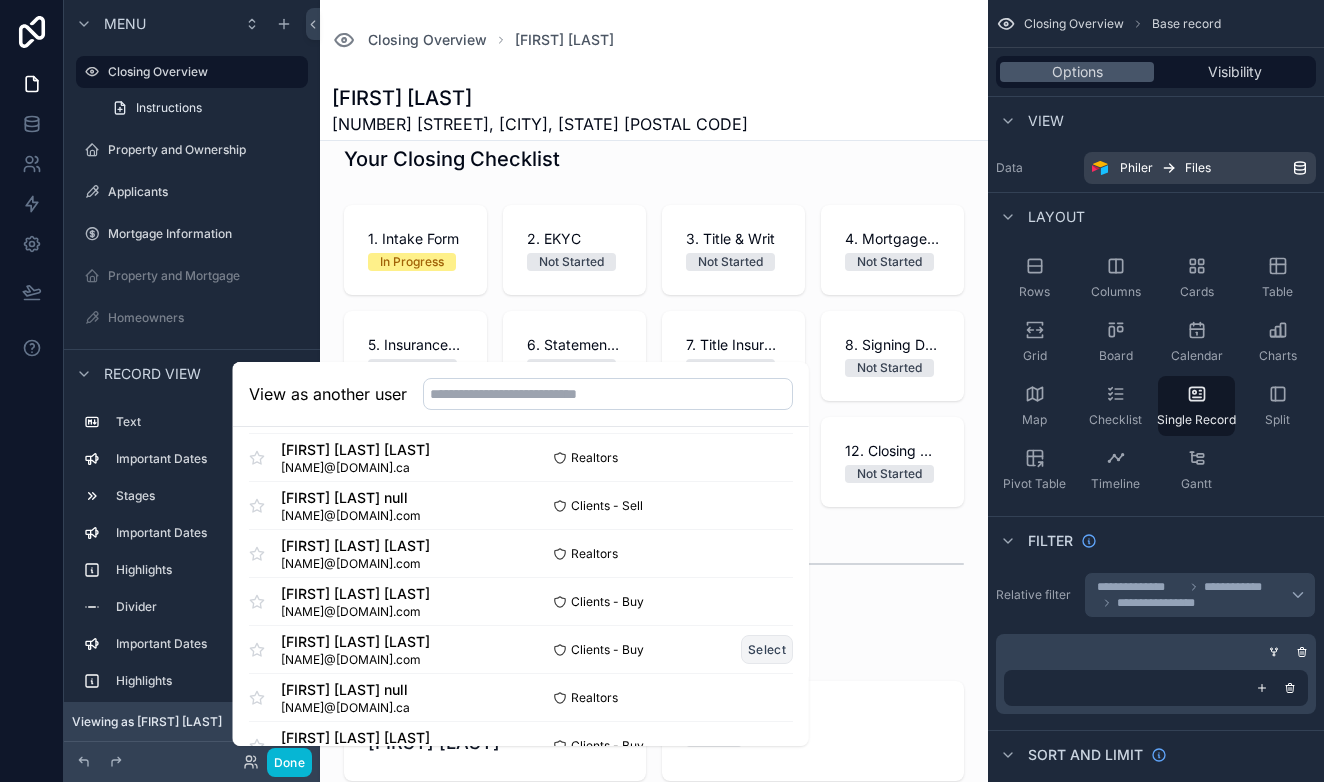 click on "Select" at bounding box center (767, 649) 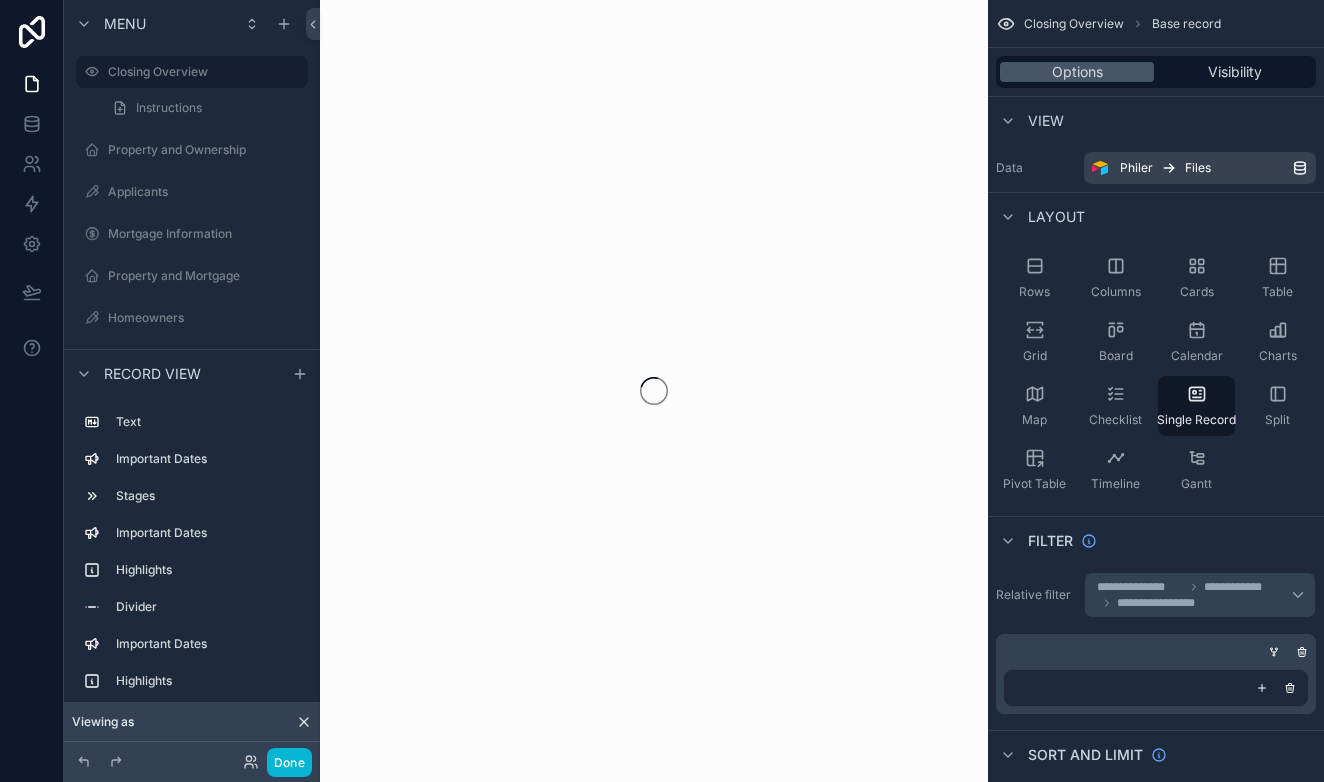 scroll, scrollTop: 0, scrollLeft: 0, axis: both 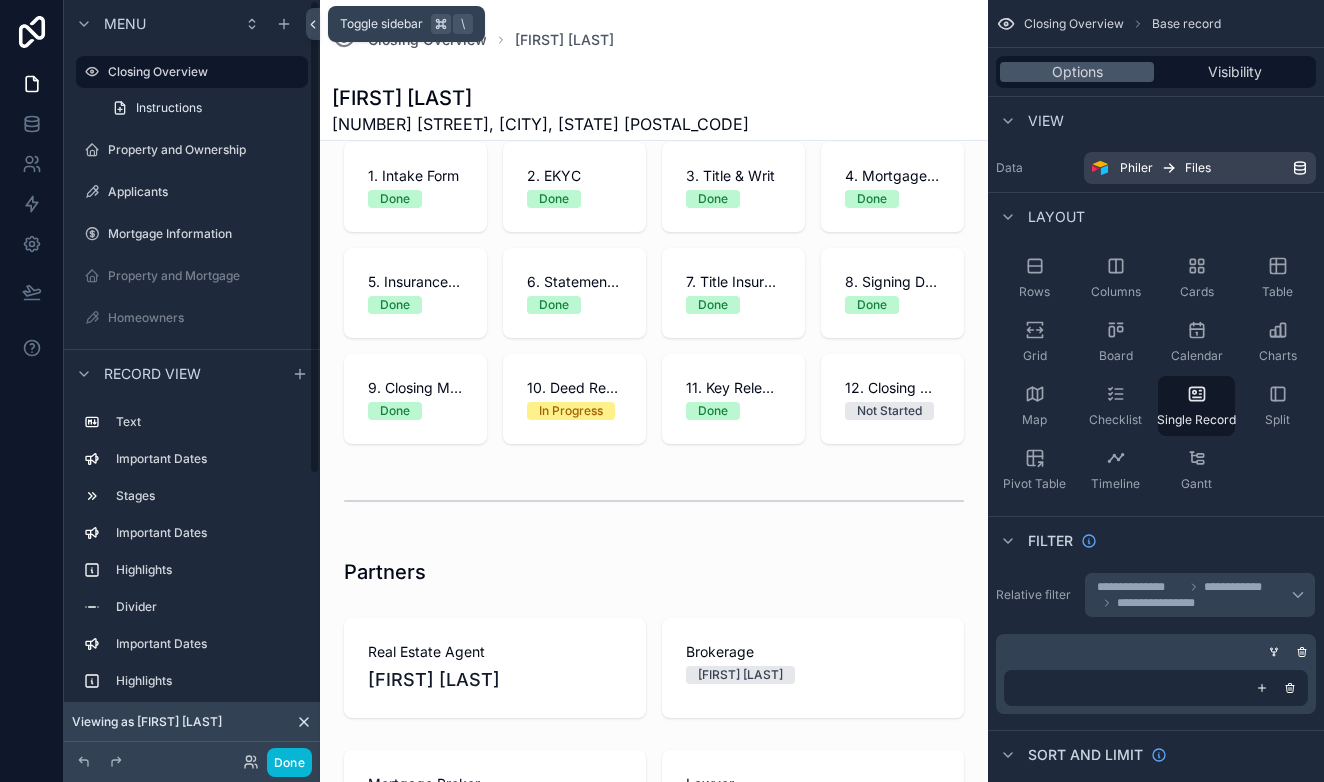 click 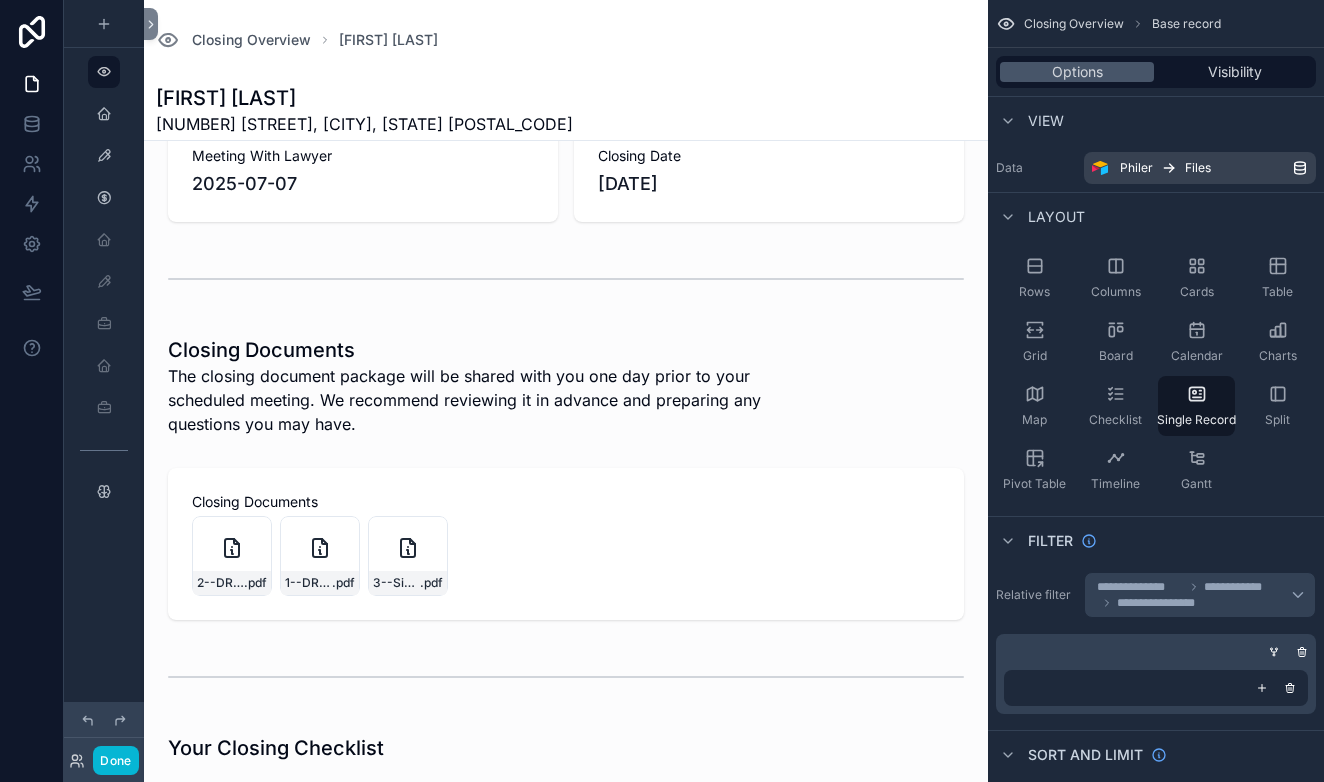 scroll, scrollTop: 406, scrollLeft: 0, axis: vertical 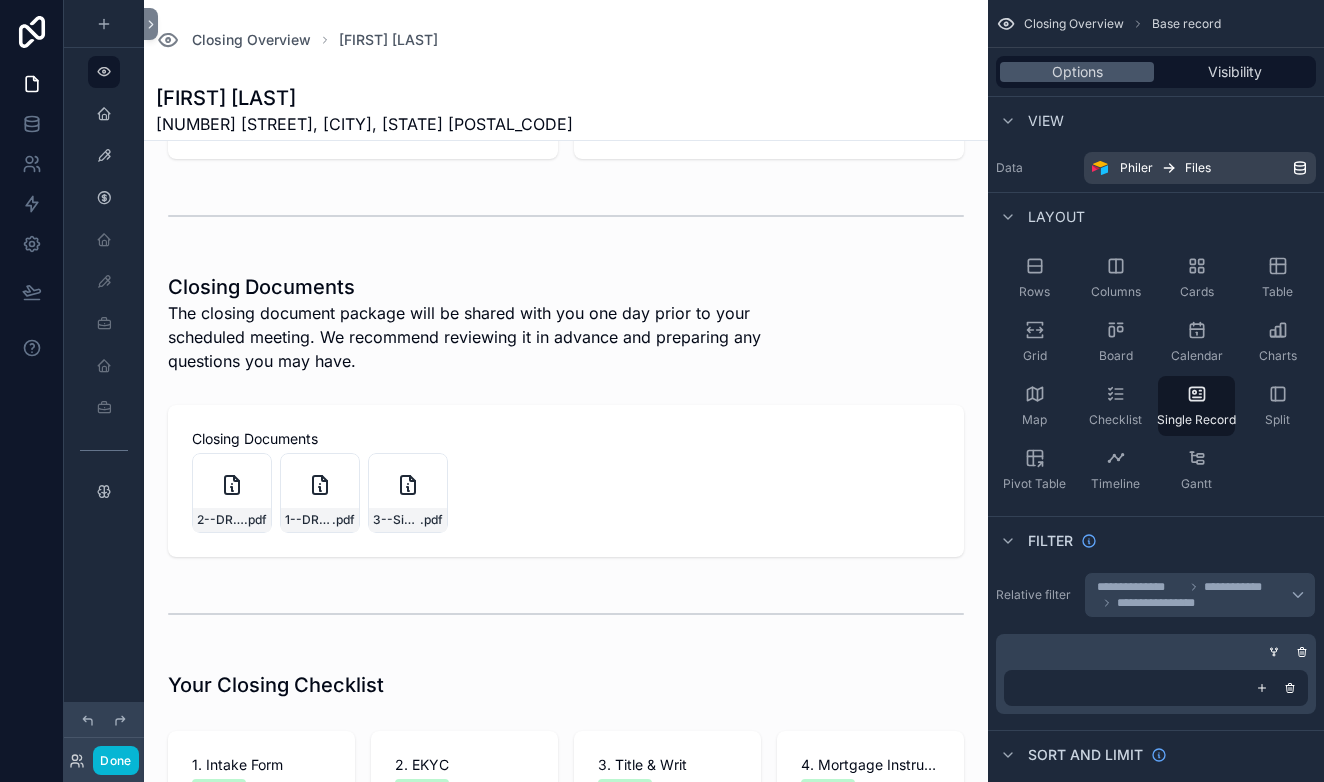 click at bounding box center [566, 972] 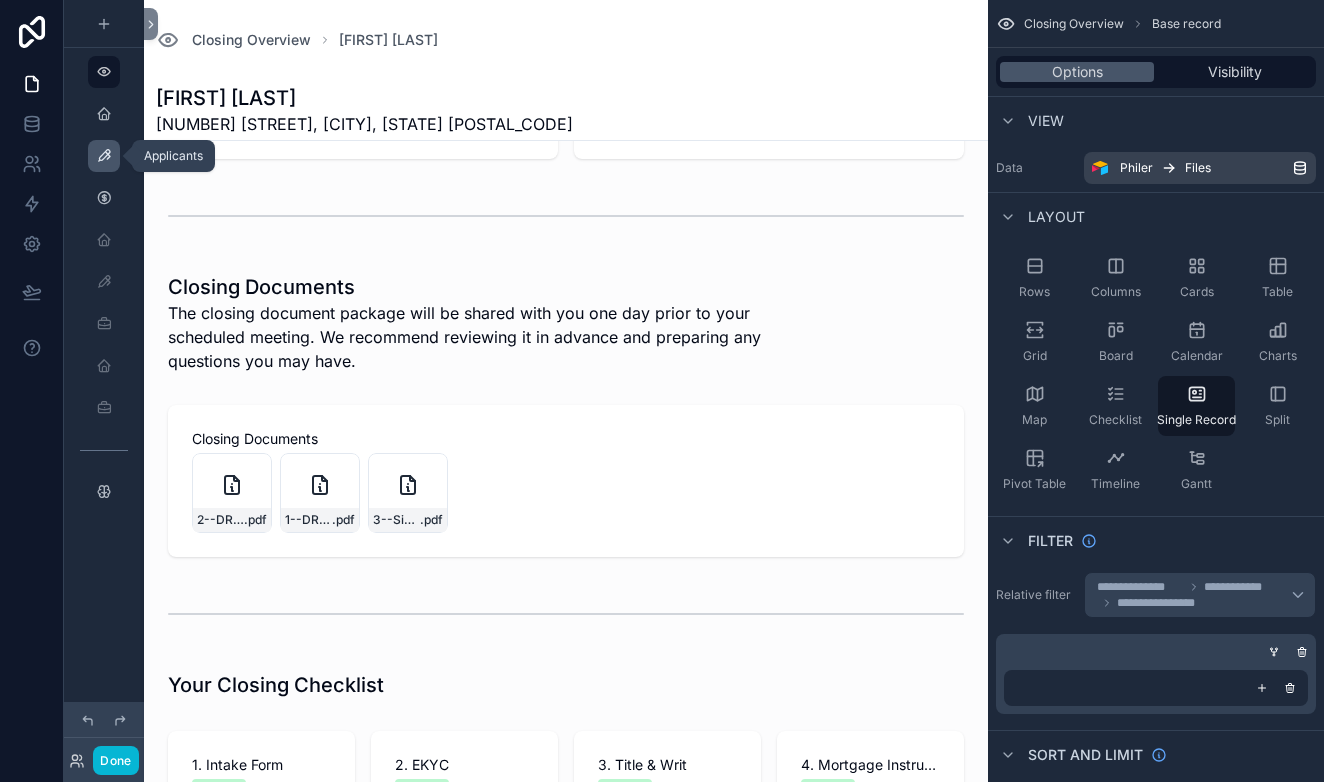 click at bounding box center [104, 156] 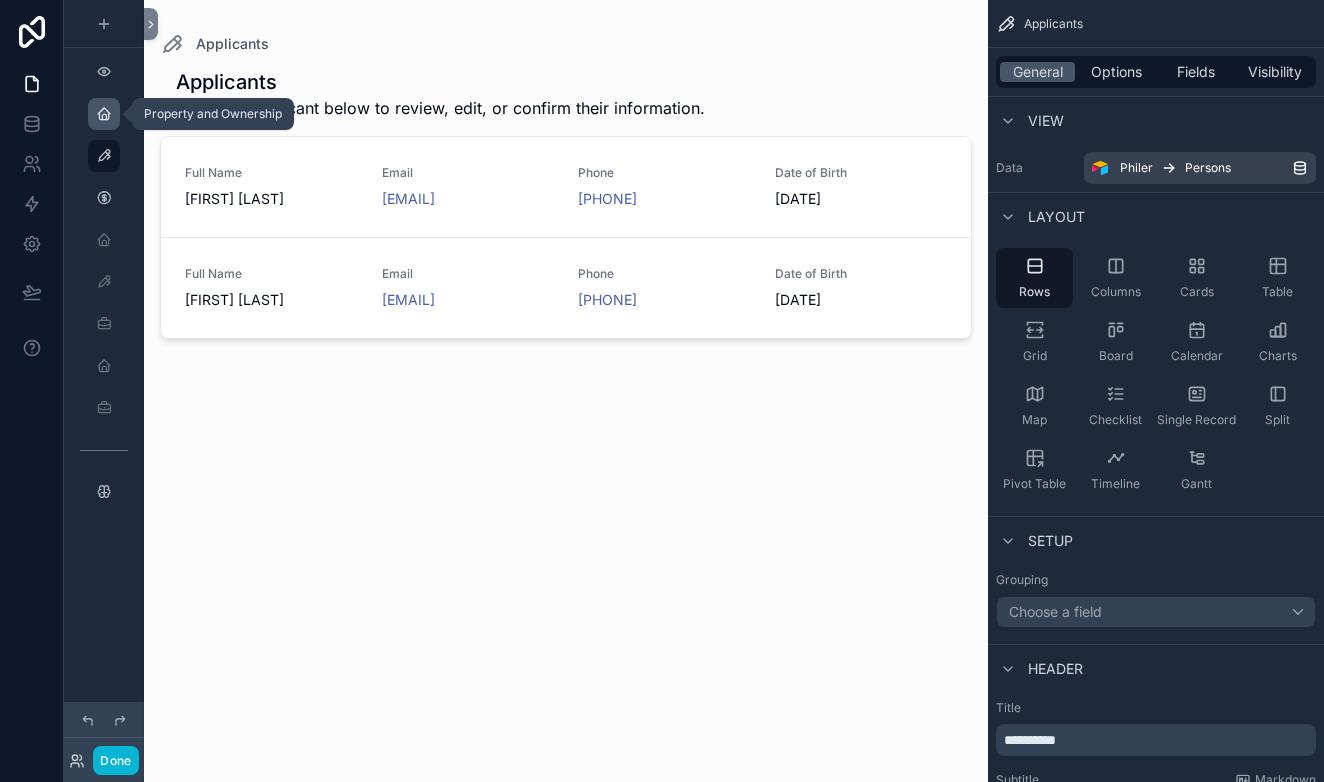 click at bounding box center (104, 114) 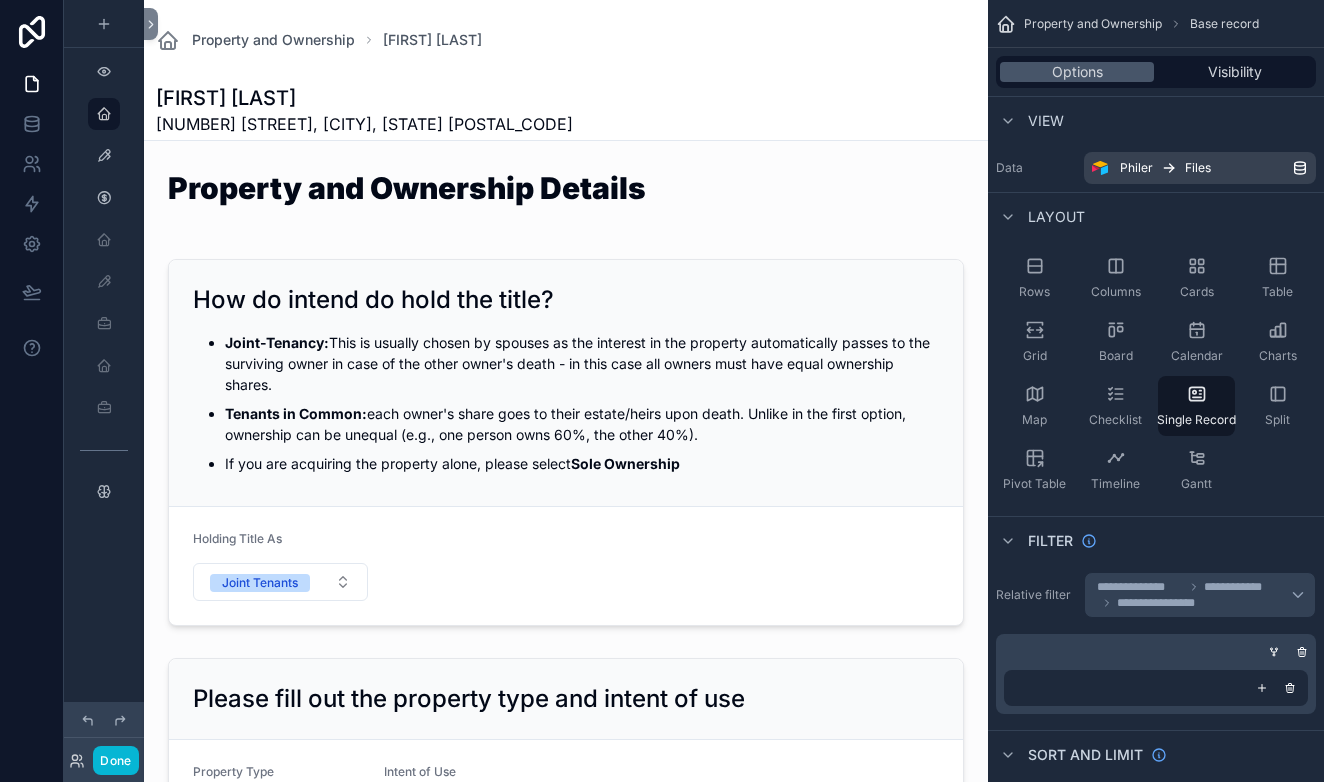 scroll, scrollTop: 0, scrollLeft: 0, axis: both 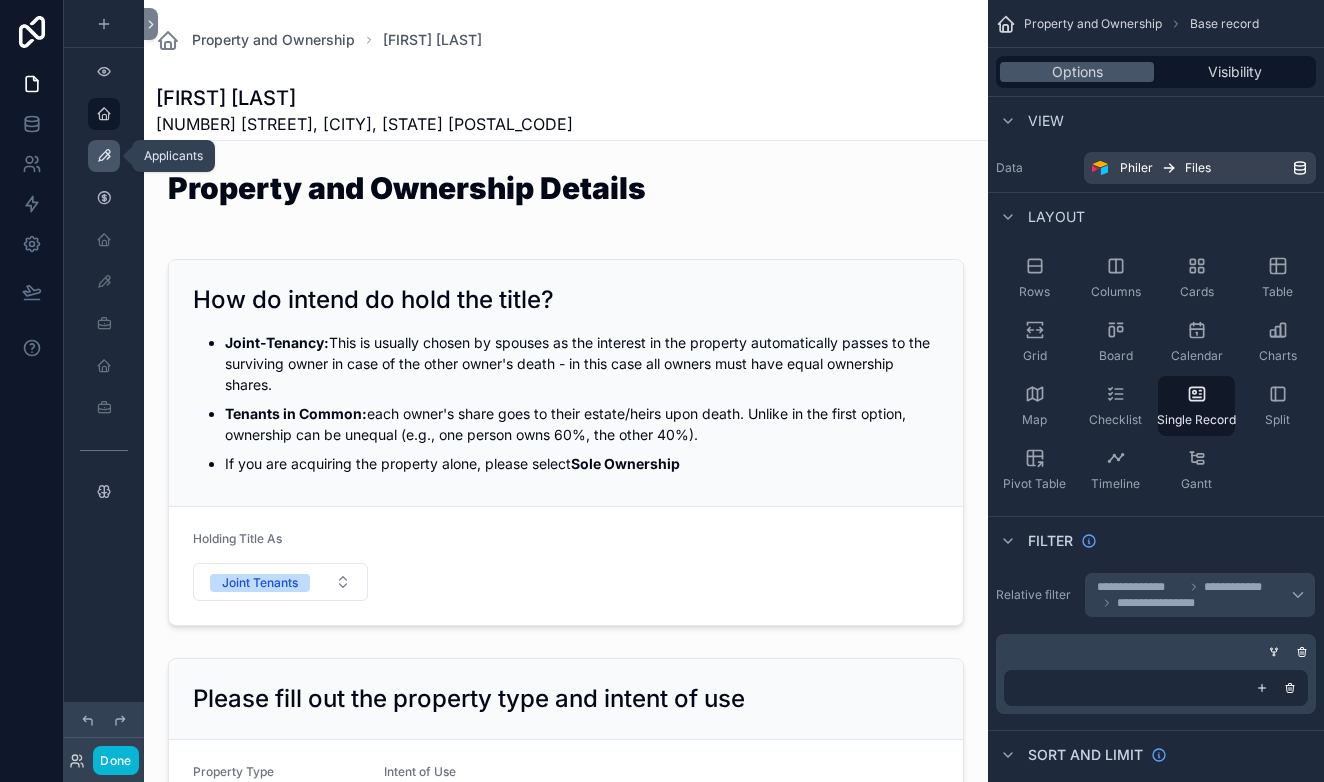 click at bounding box center (104, 156) 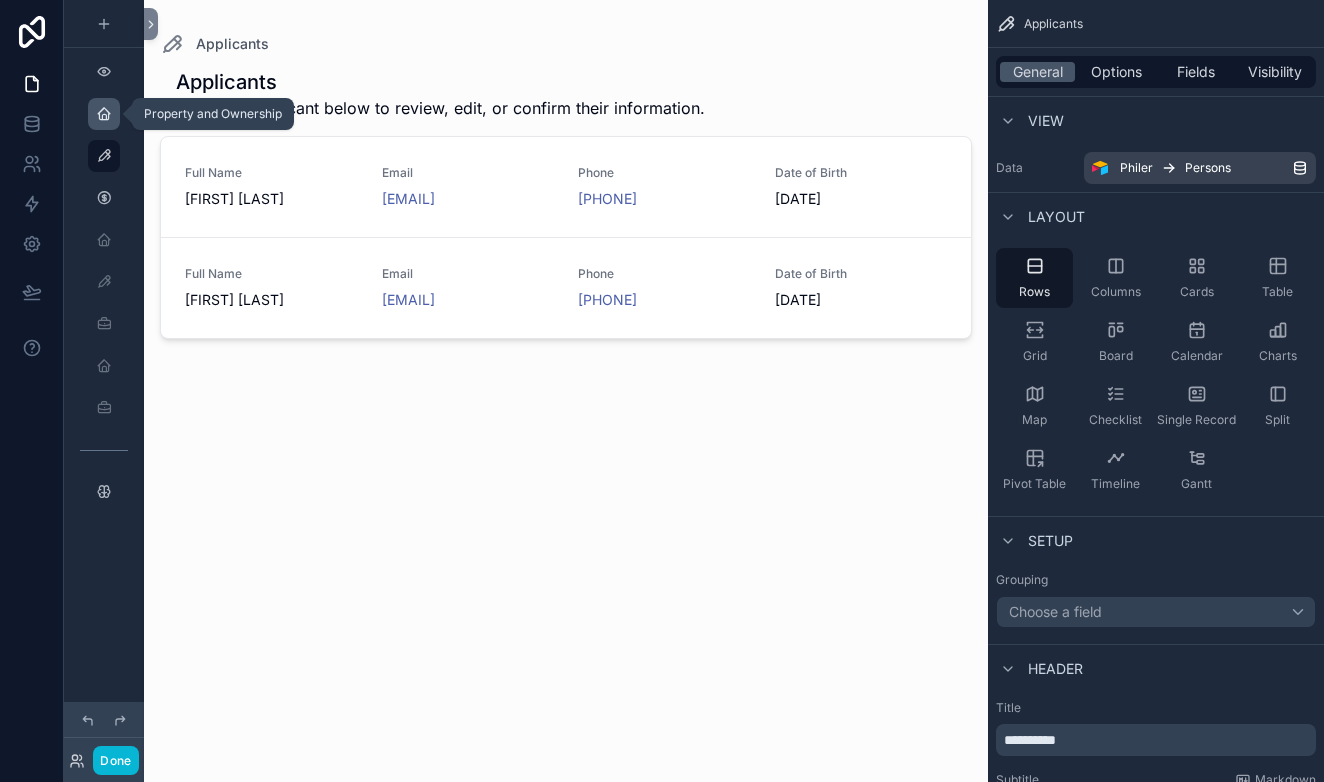 click at bounding box center (104, 114) 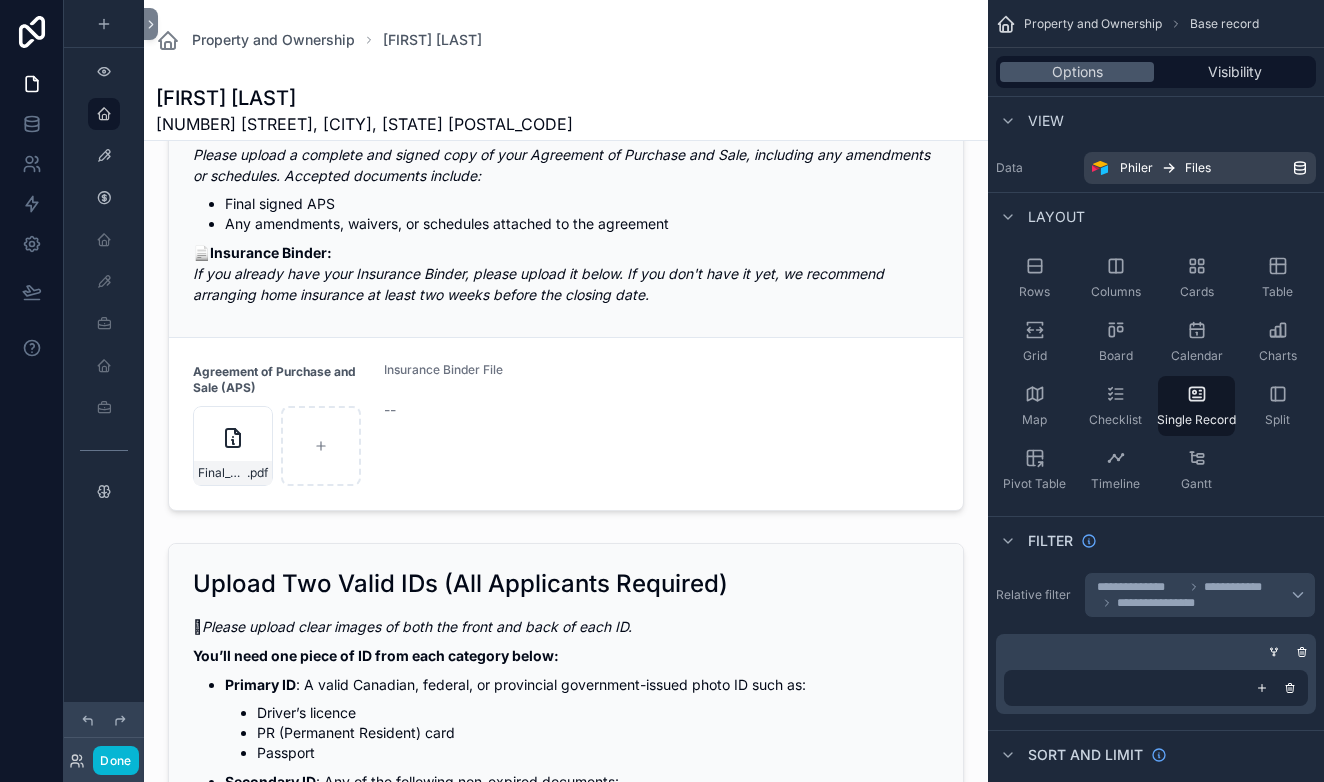 scroll, scrollTop: 883, scrollLeft: 0, axis: vertical 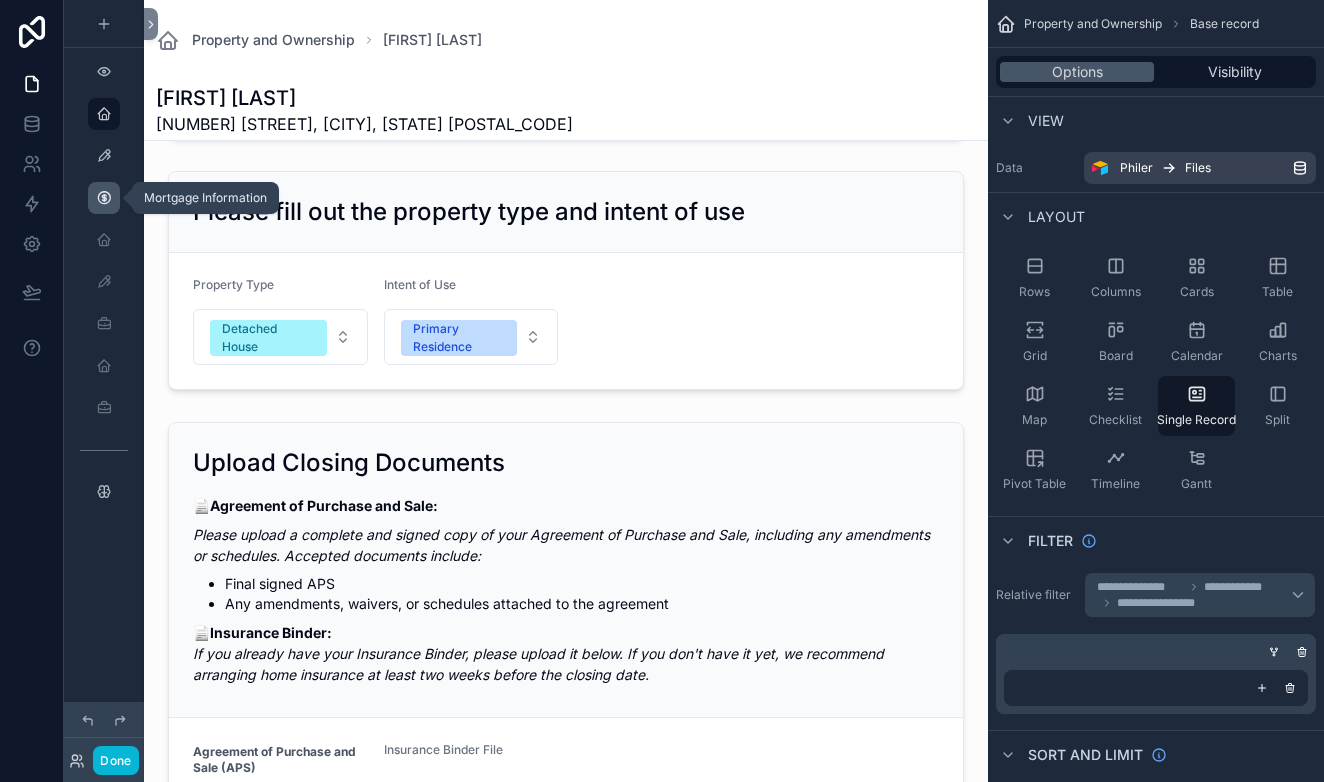 click at bounding box center [104, 198] 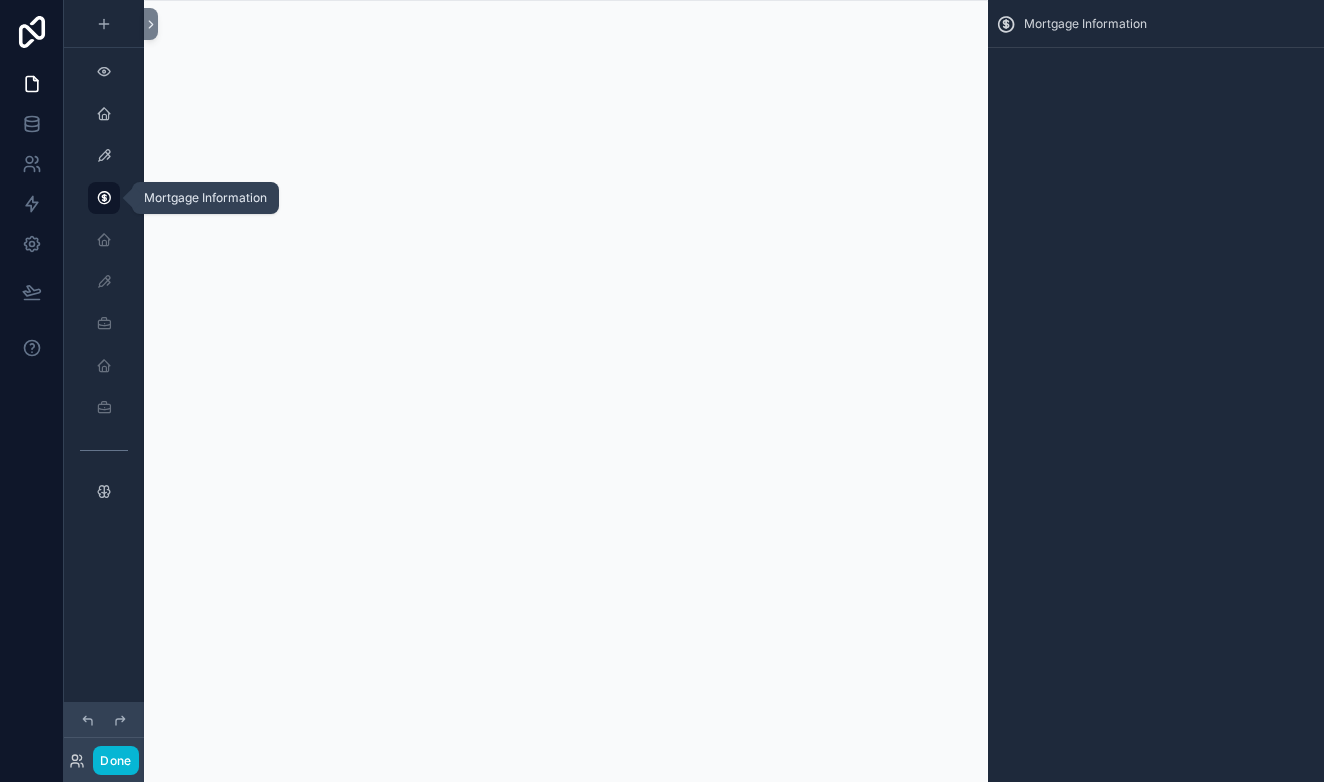 scroll, scrollTop: 0, scrollLeft: 0, axis: both 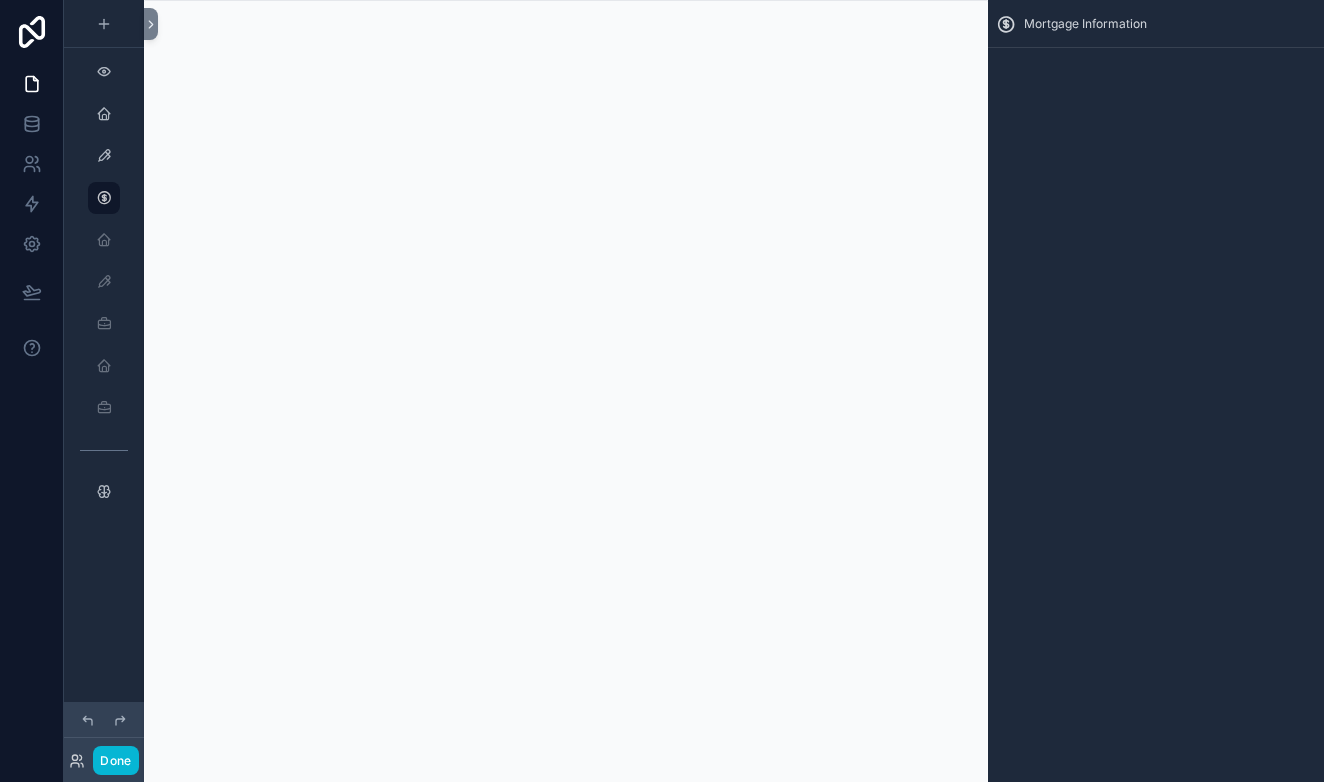 click on "Mortgage Information" at bounding box center (1085, 24) 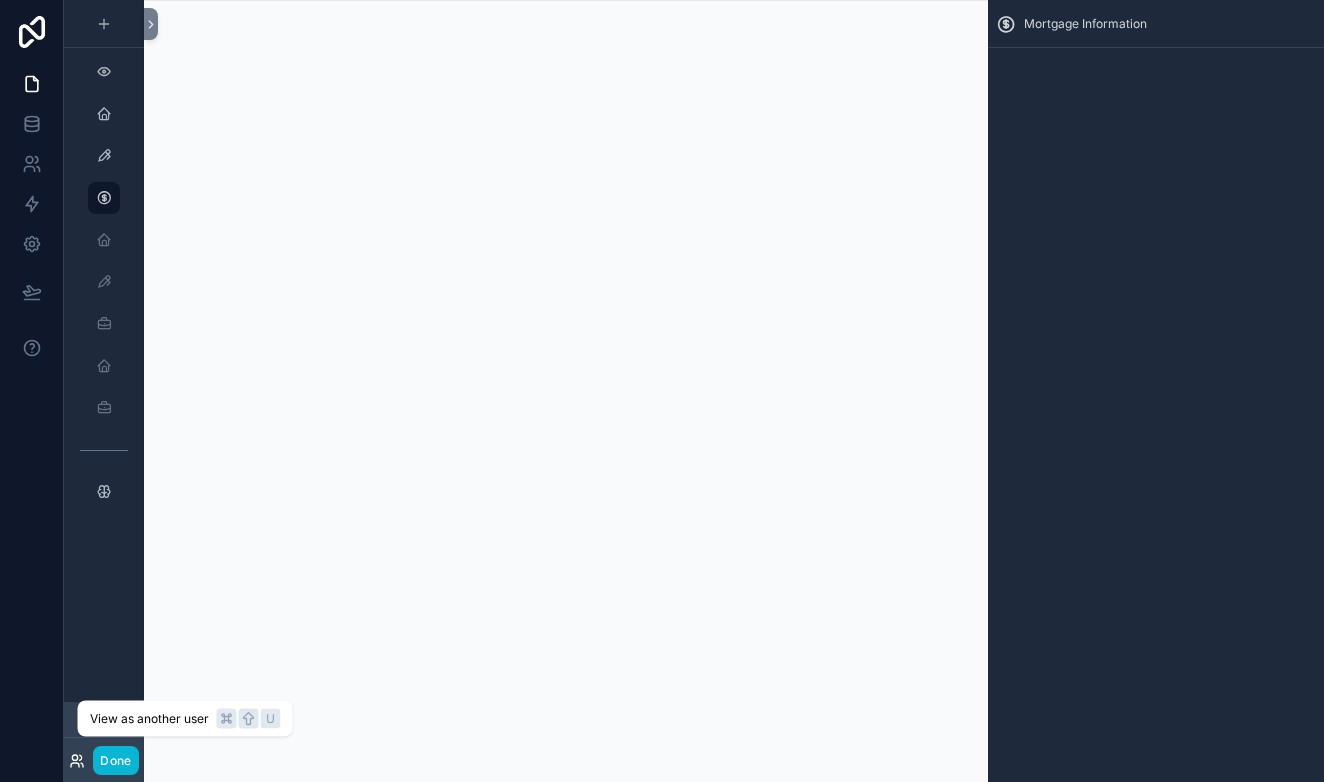 click 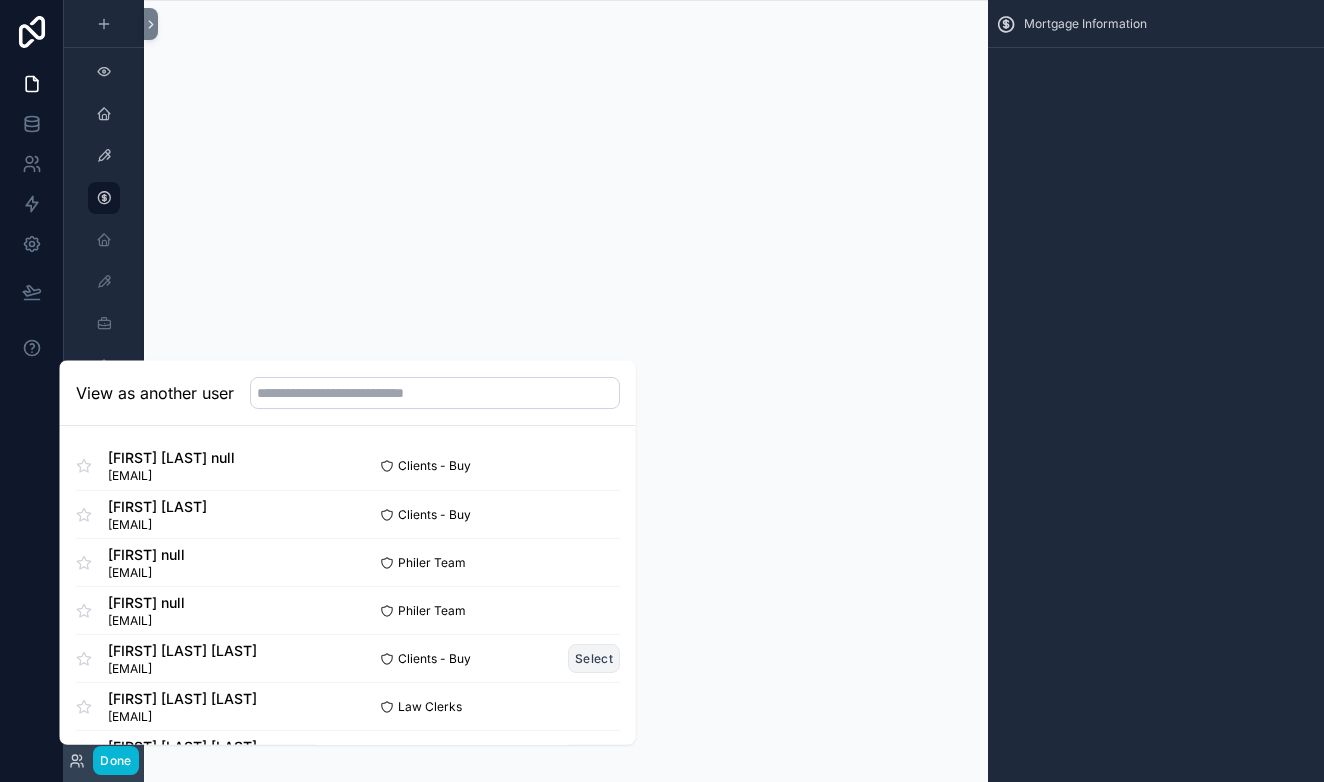 click on "Select" at bounding box center (594, 658) 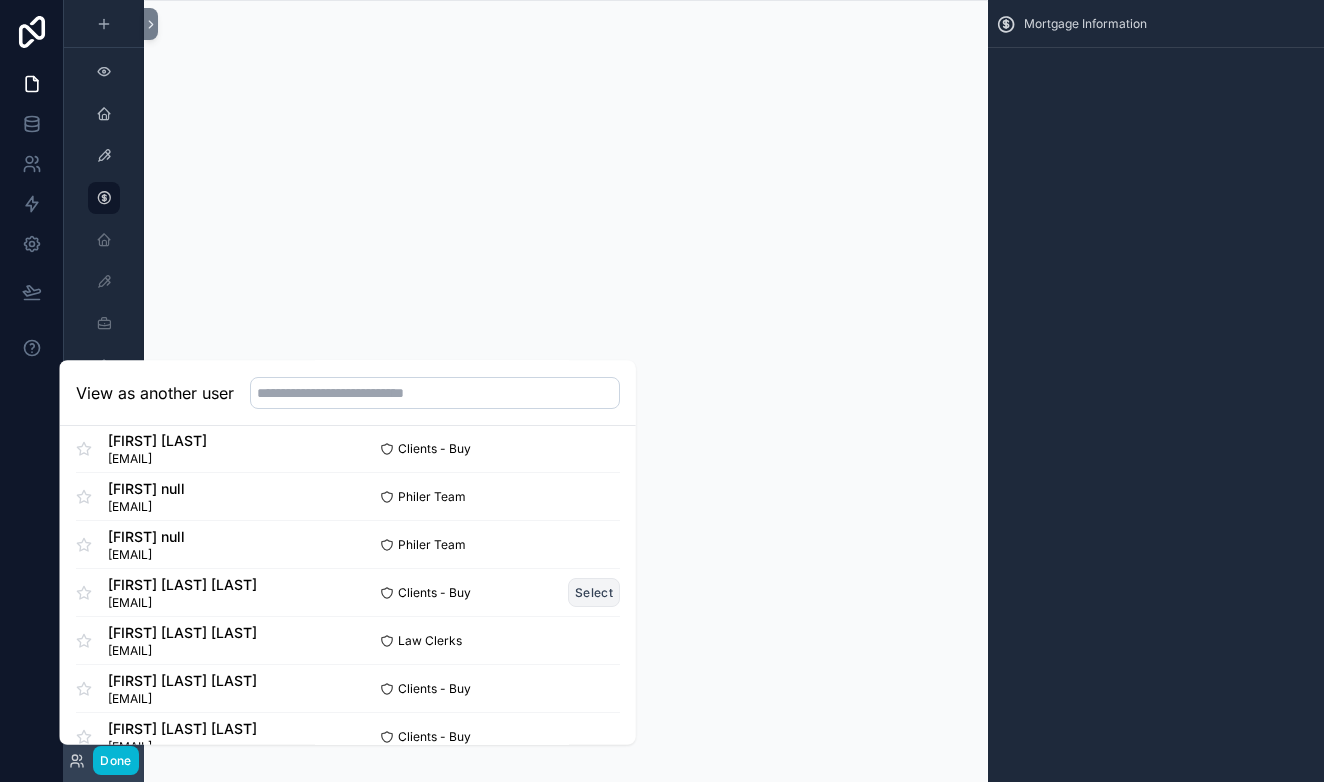 scroll, scrollTop: 80, scrollLeft: 0, axis: vertical 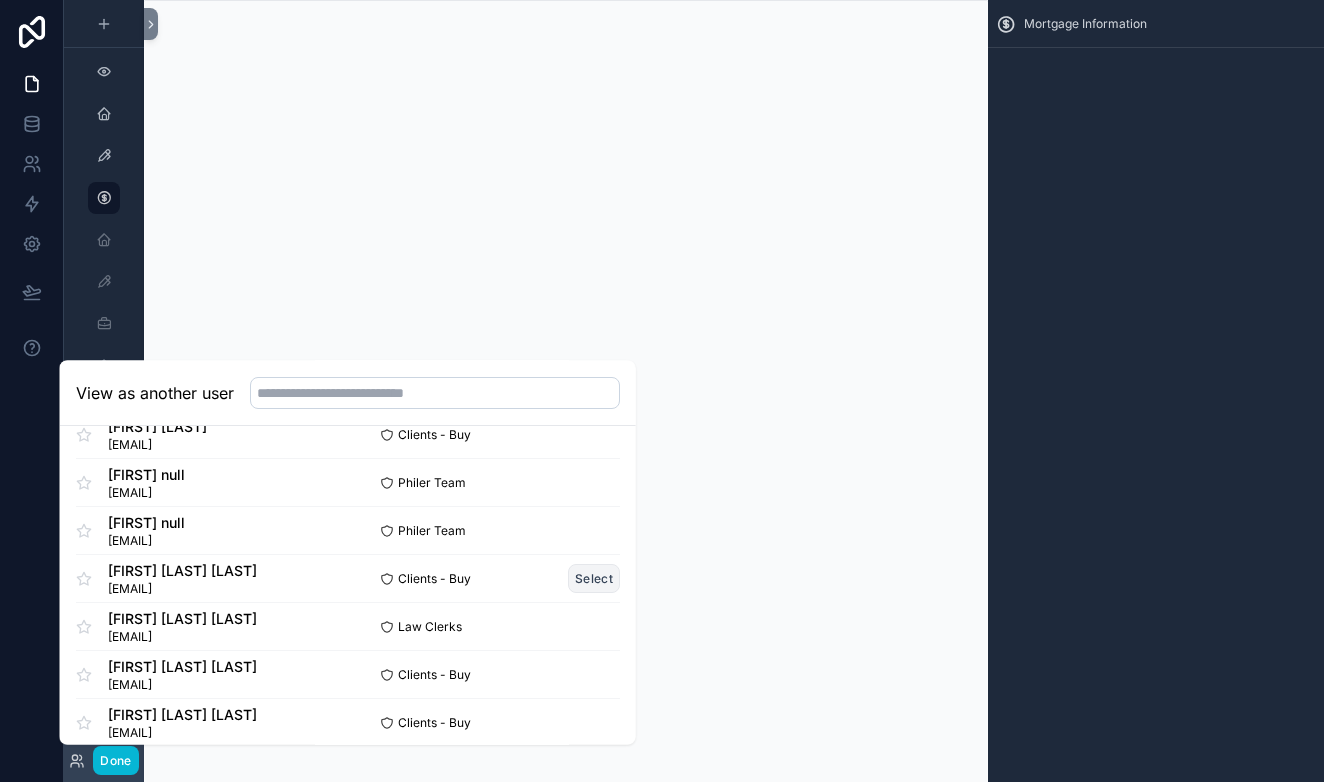 click on "Select" at bounding box center (594, 578) 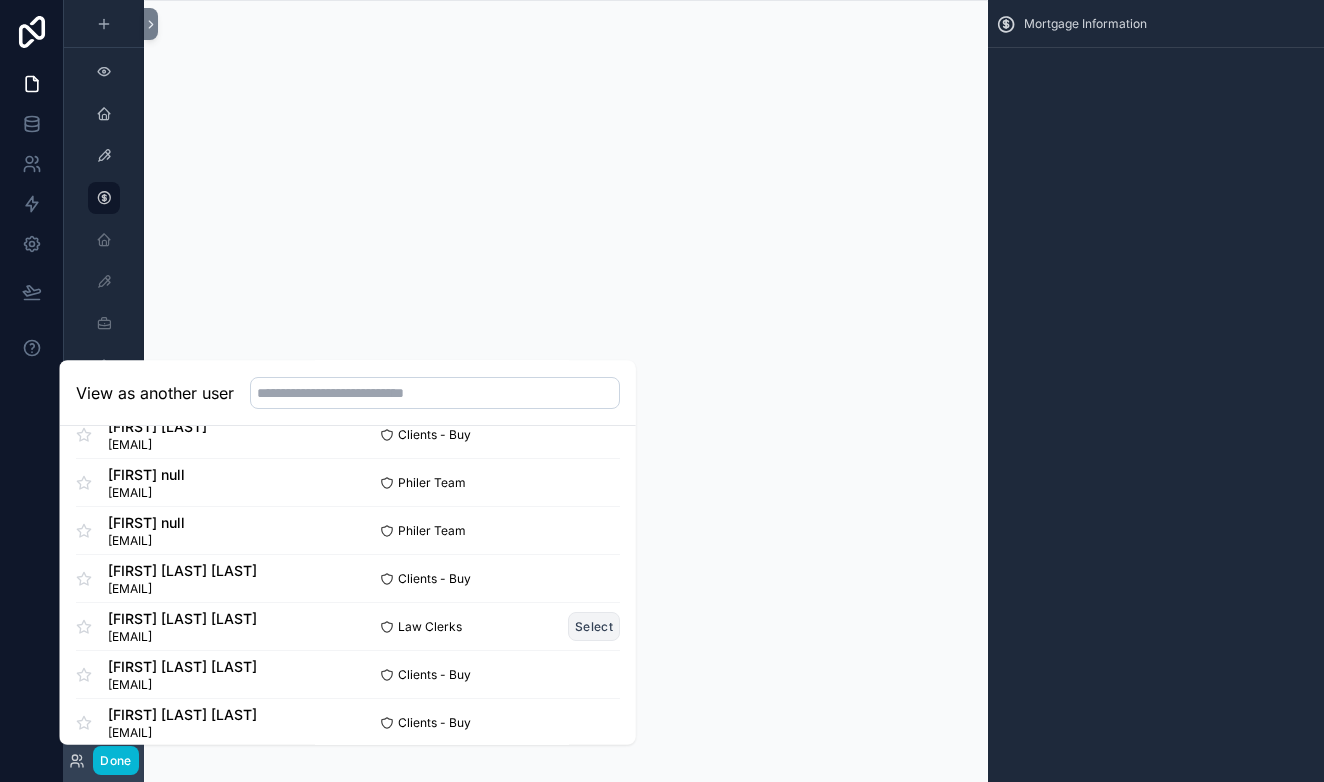 click on "Select" at bounding box center (594, 626) 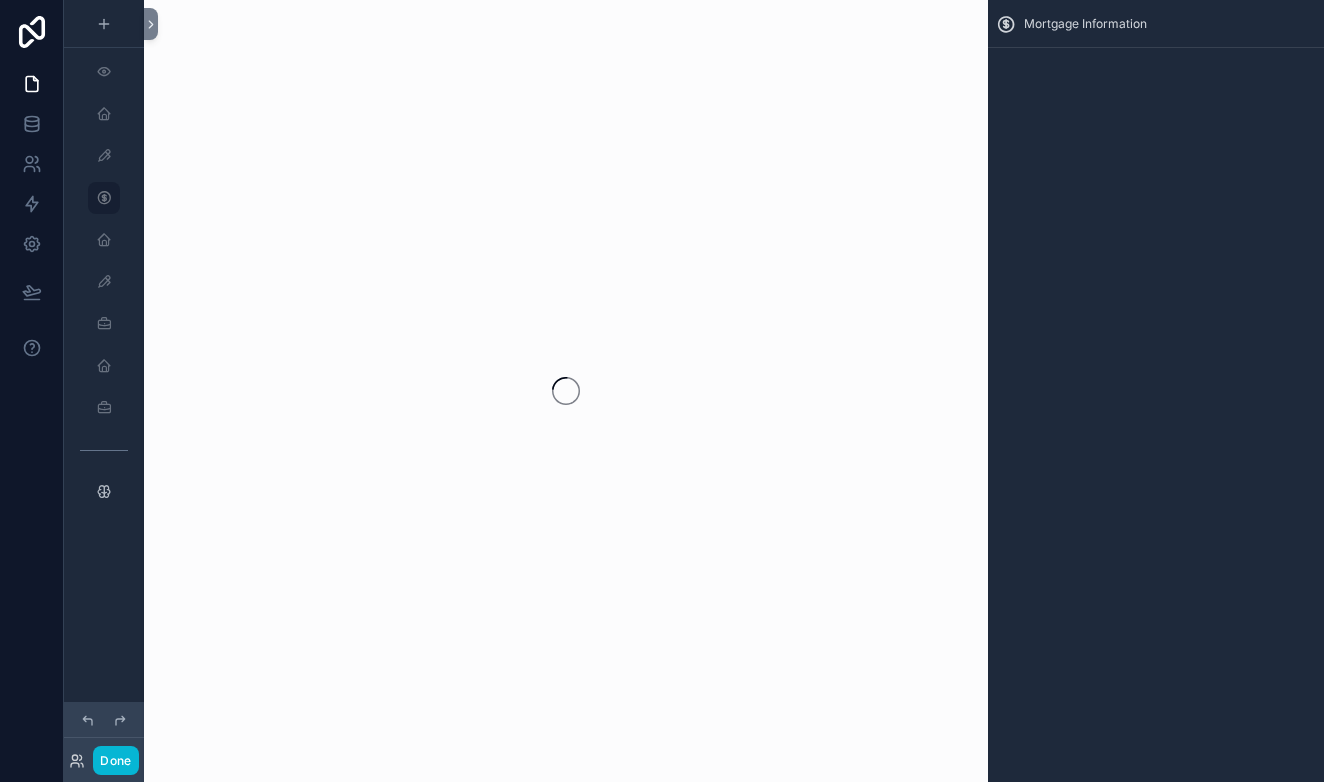scroll, scrollTop: 0, scrollLeft: 0, axis: both 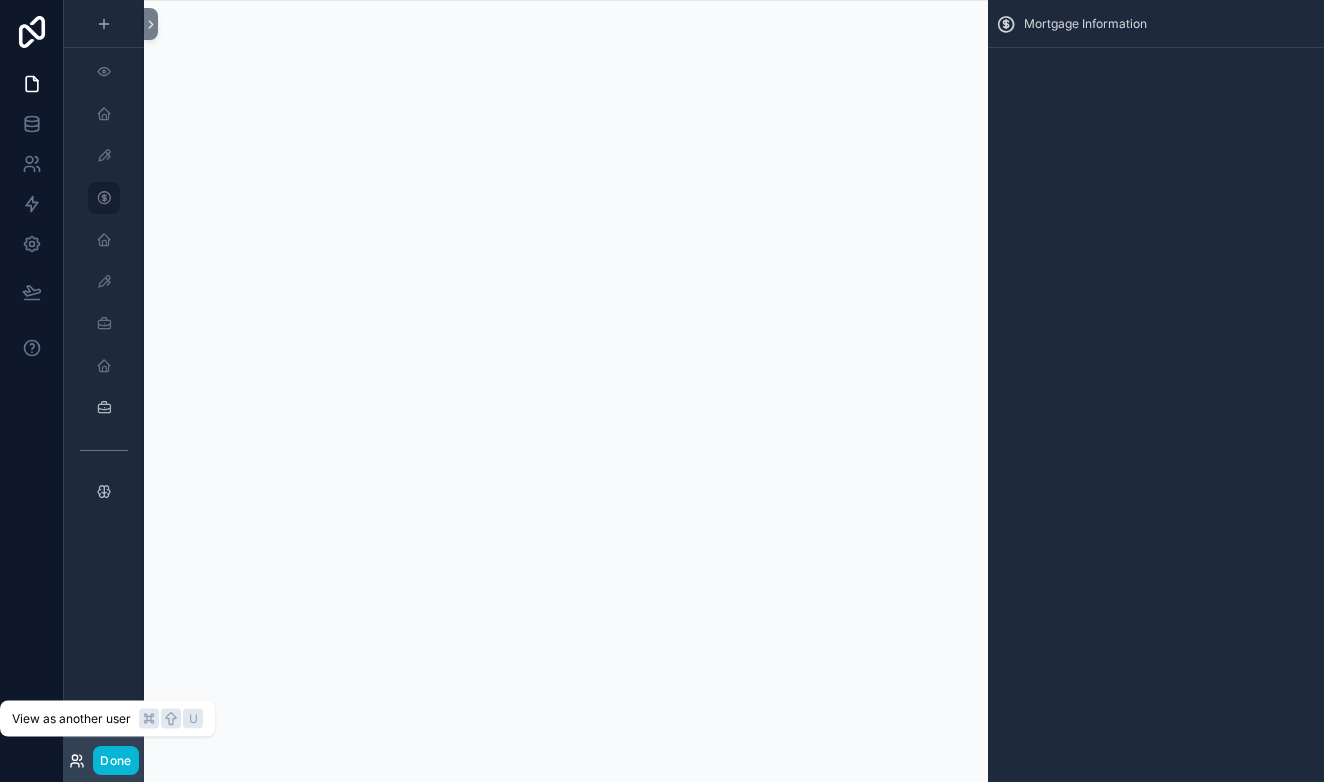 click 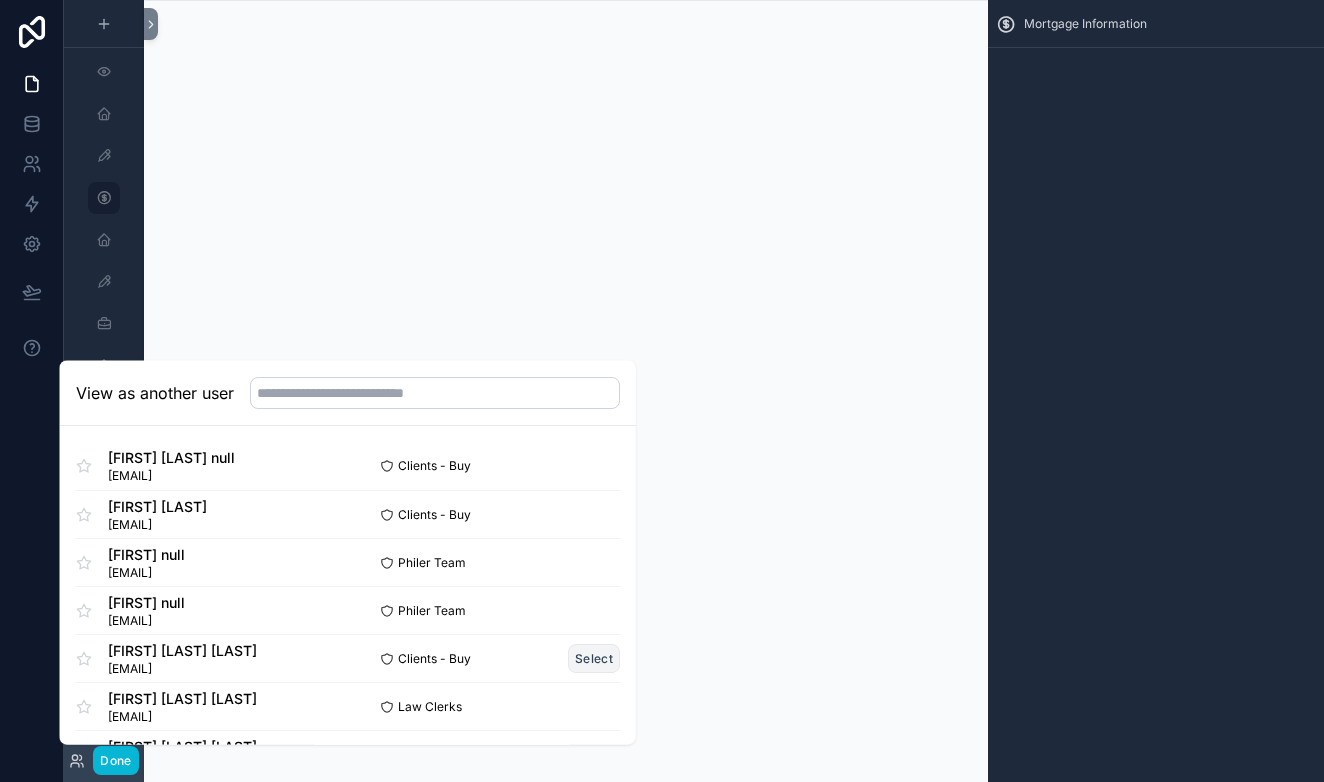 click on "Select" at bounding box center [594, 658] 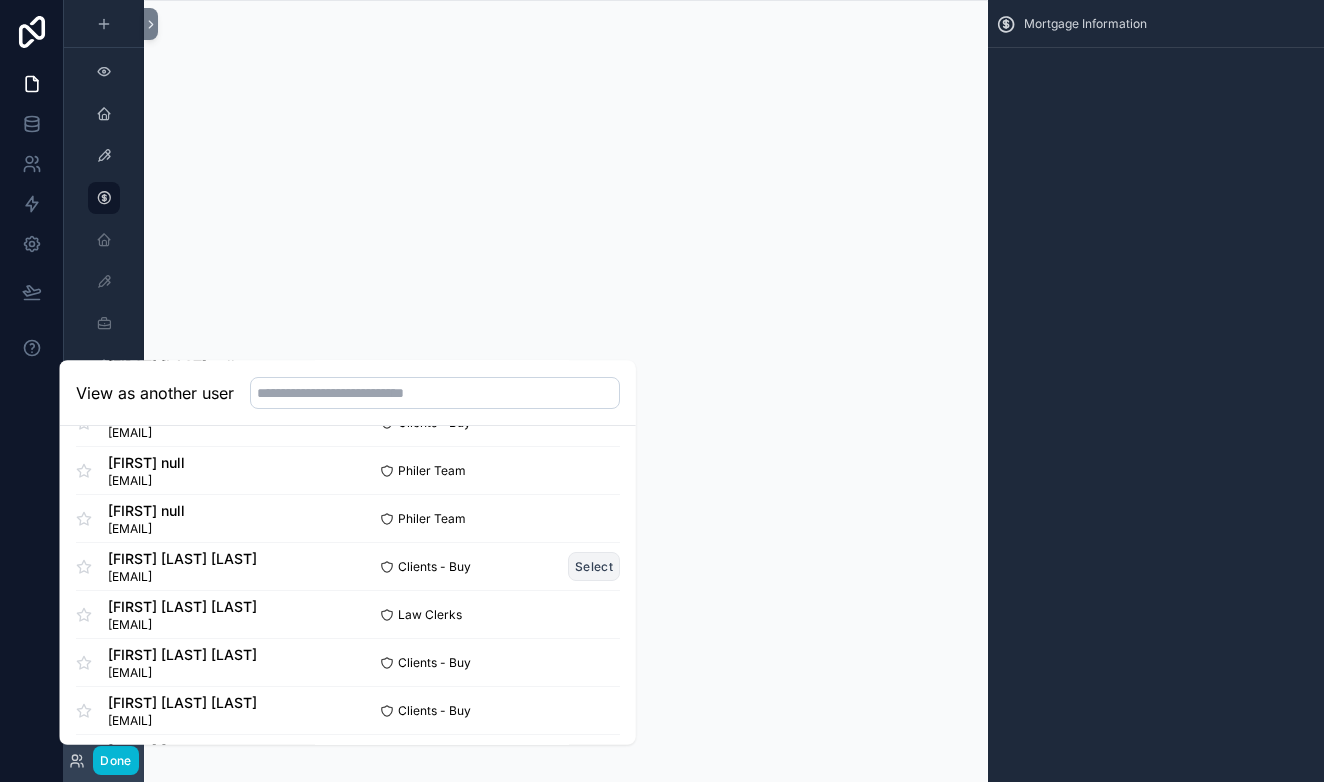 scroll, scrollTop: 109, scrollLeft: 0, axis: vertical 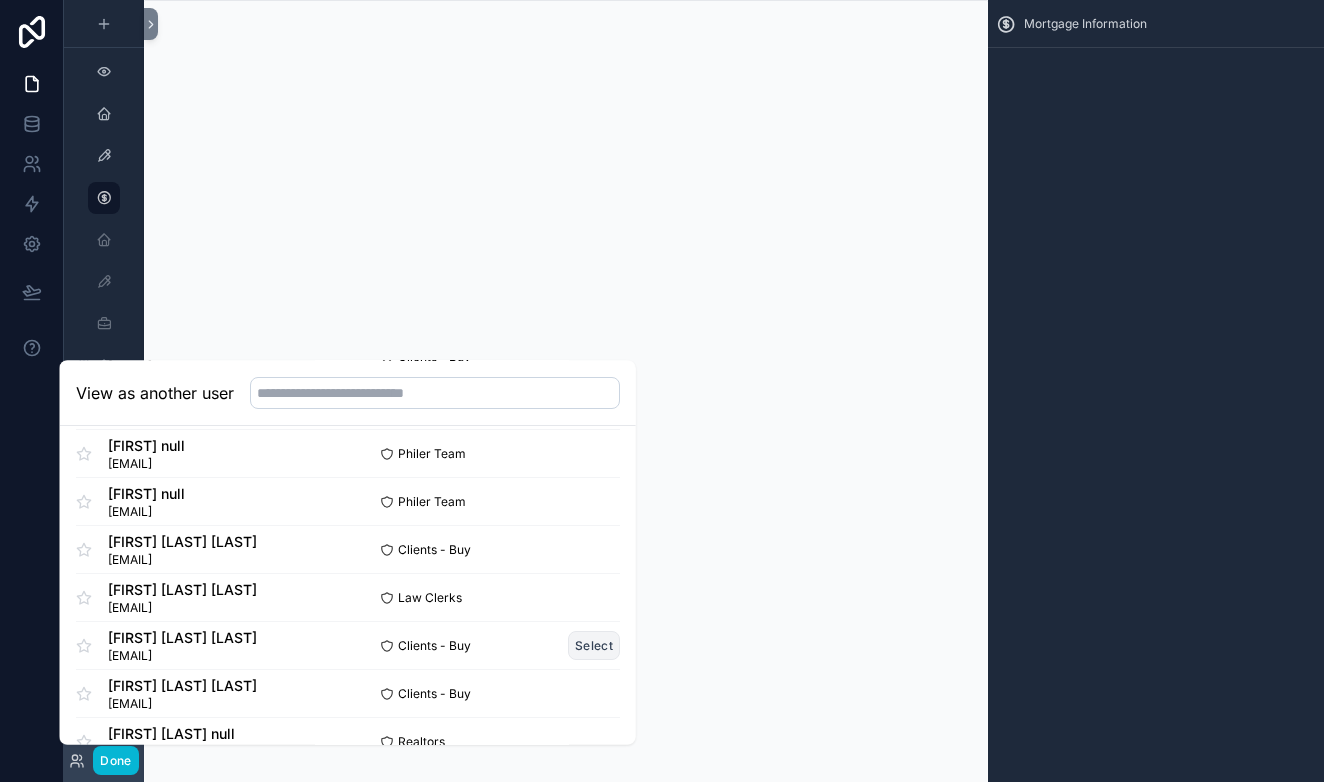 click on "Select" at bounding box center [594, 645] 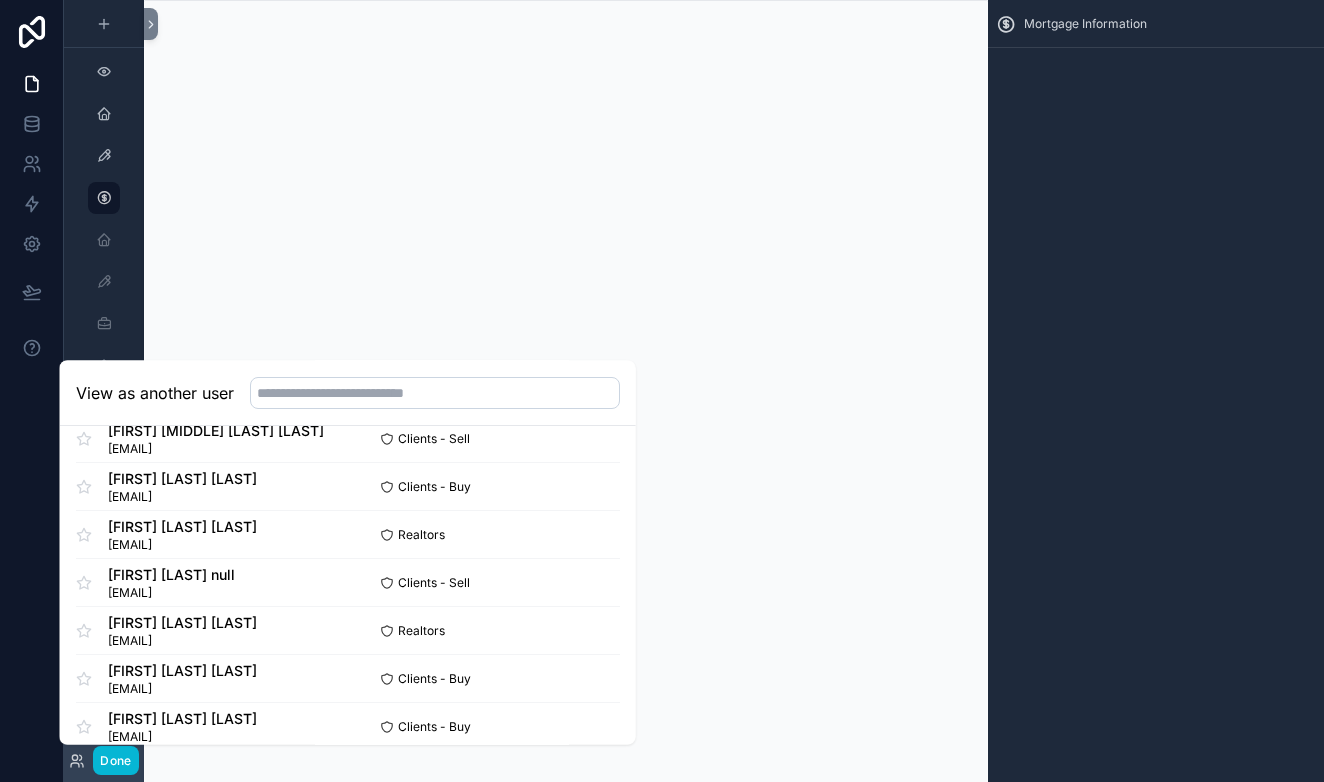scroll, scrollTop: 1156, scrollLeft: 0, axis: vertical 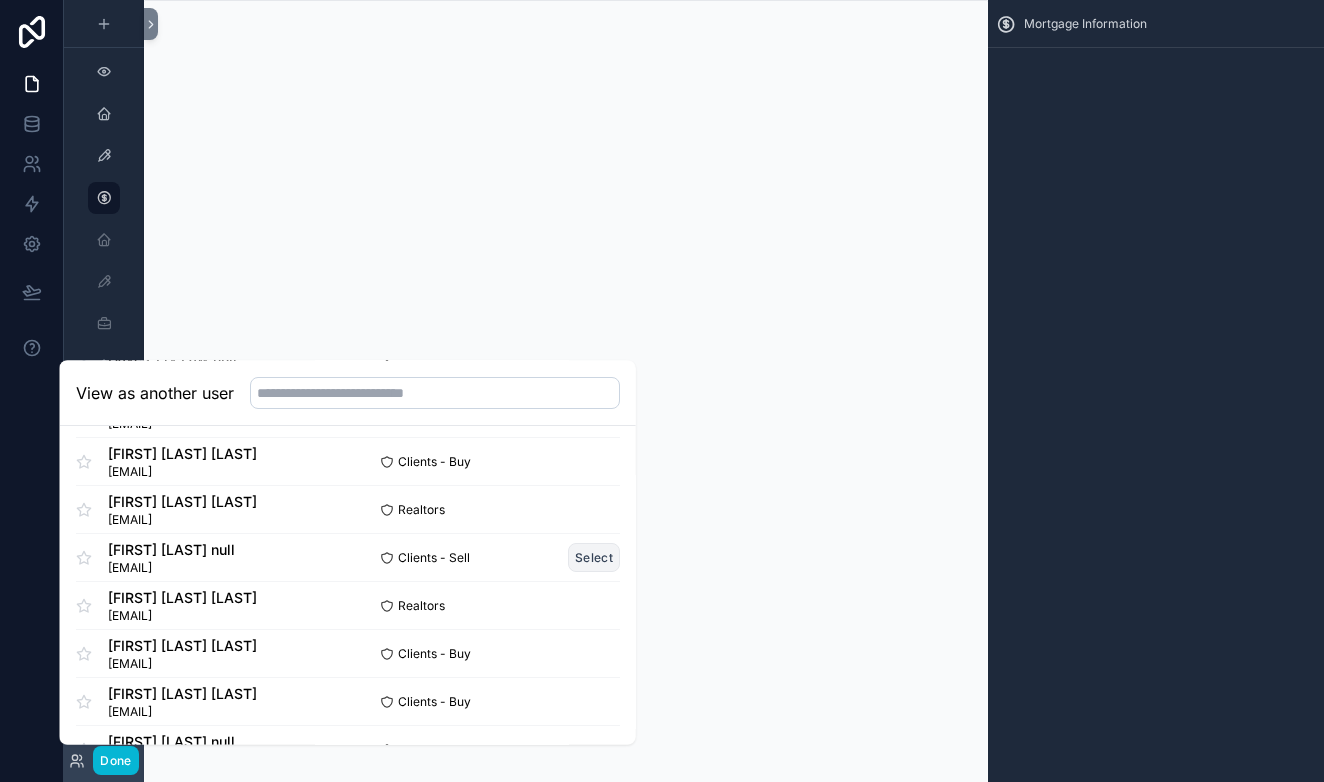 click on "Select" at bounding box center [594, 558] 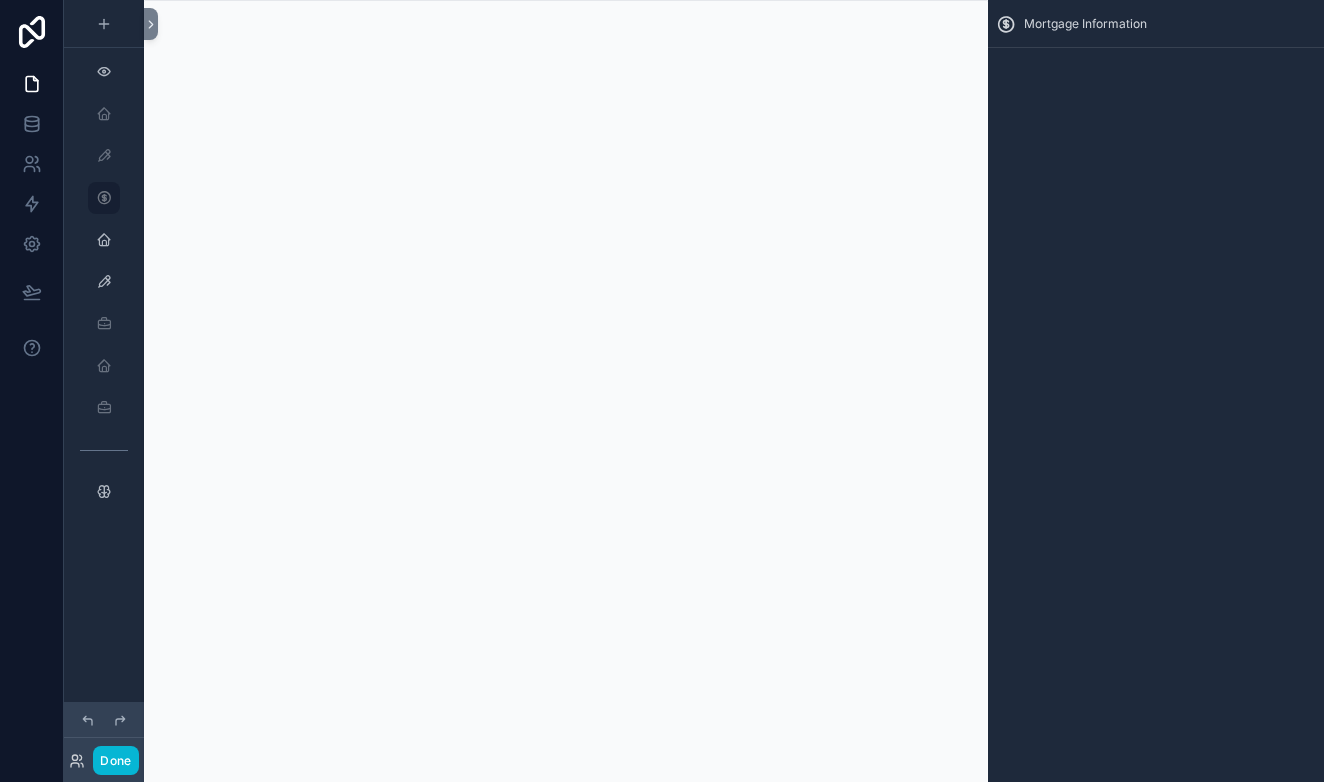 scroll, scrollTop: 0, scrollLeft: 0, axis: both 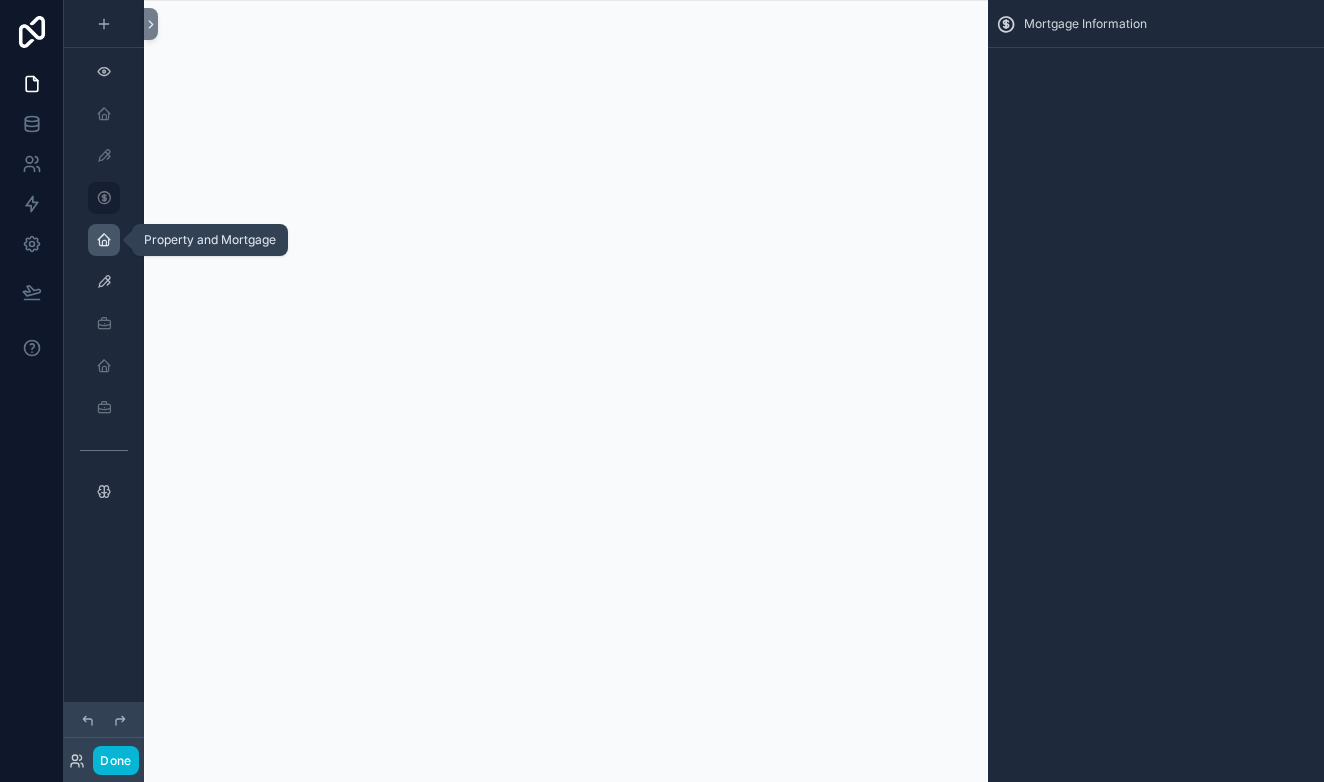 click at bounding box center (104, 240) 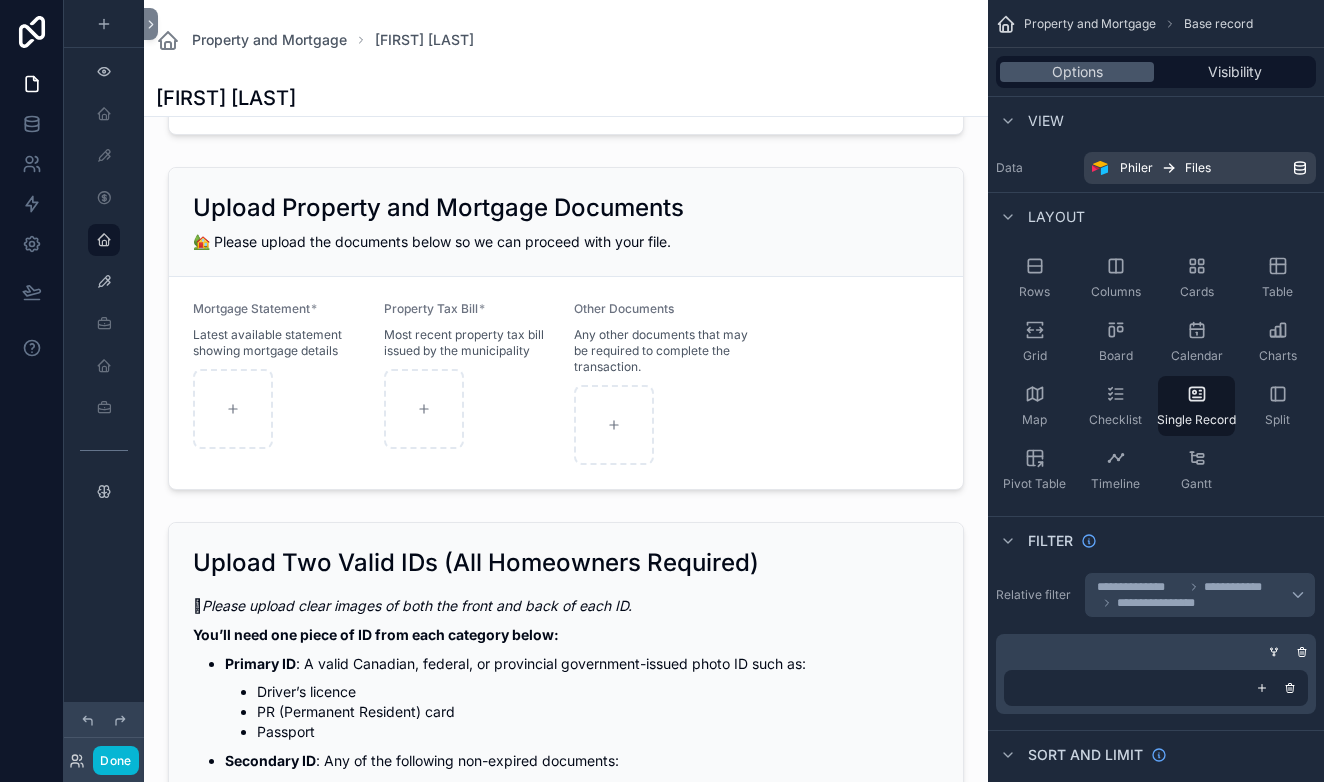 scroll, scrollTop: 843, scrollLeft: 0, axis: vertical 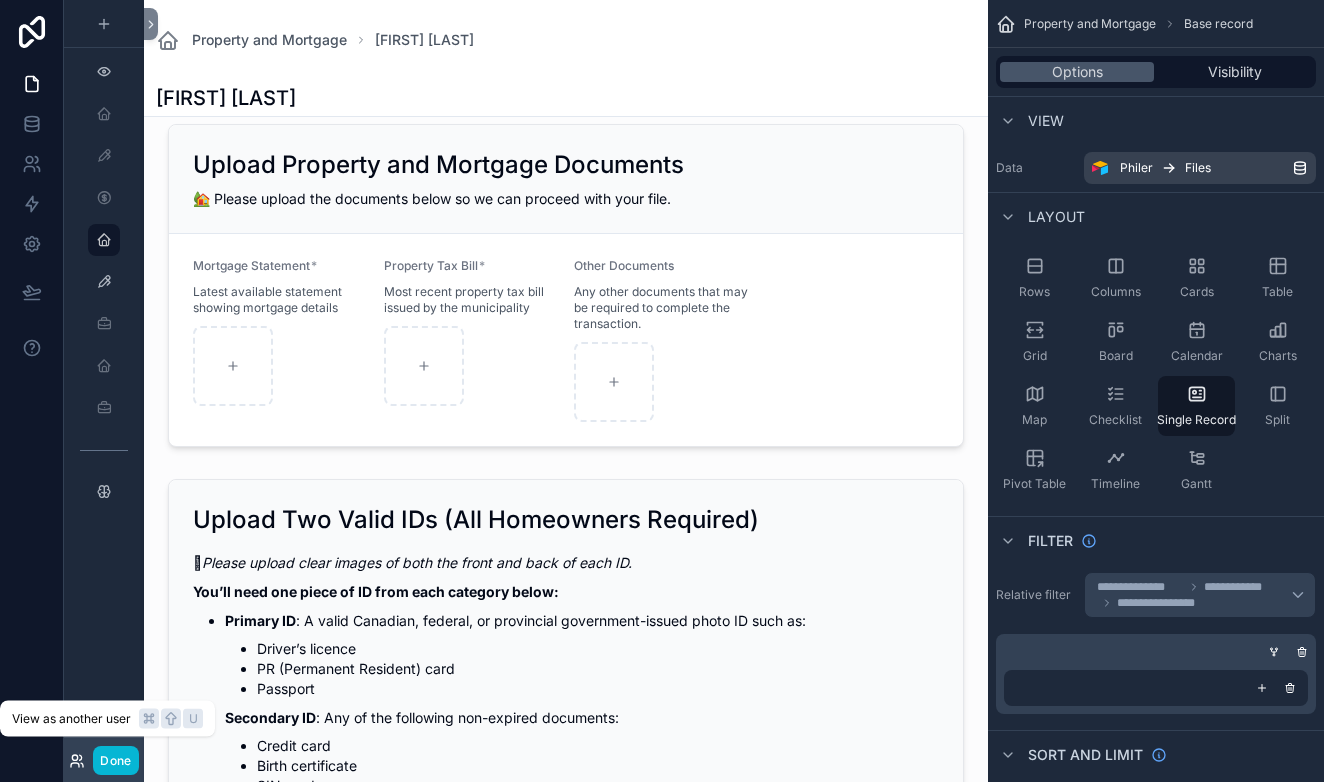 click 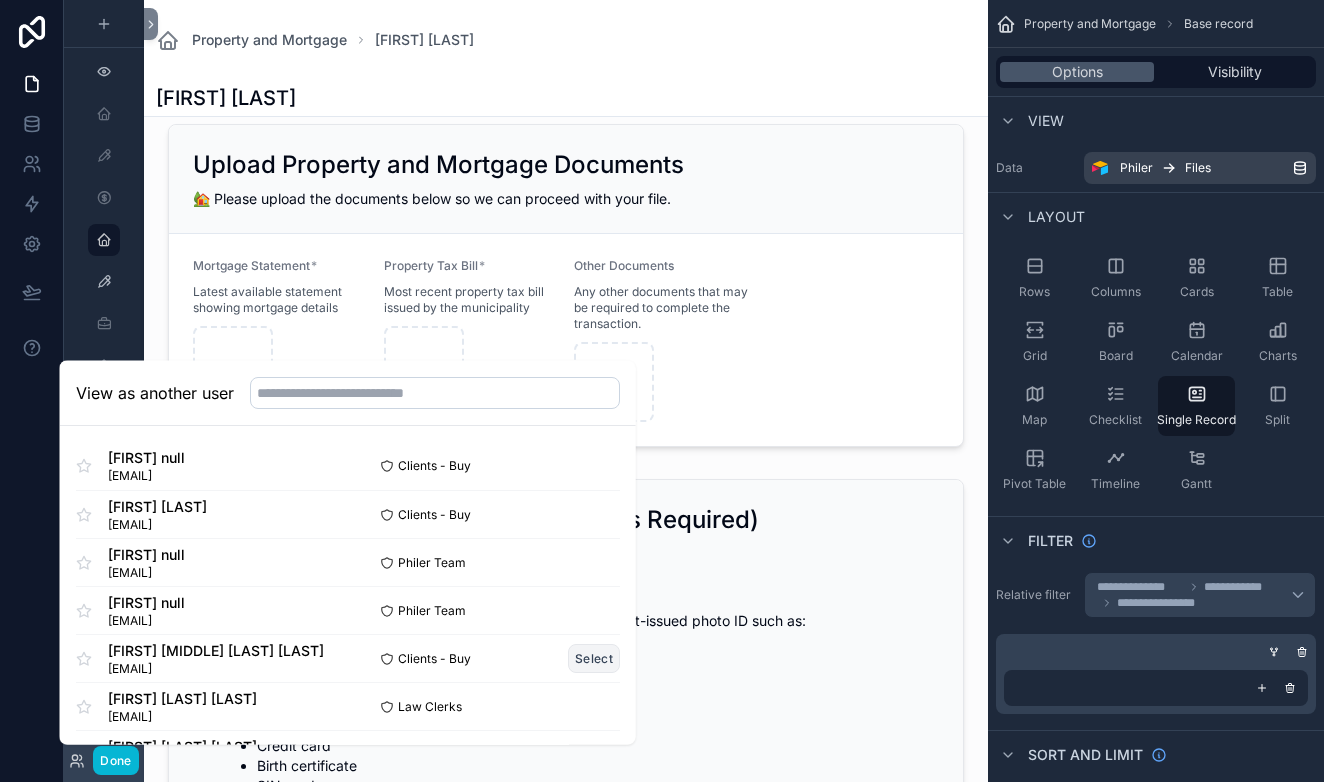 click on "Select" at bounding box center [594, 658] 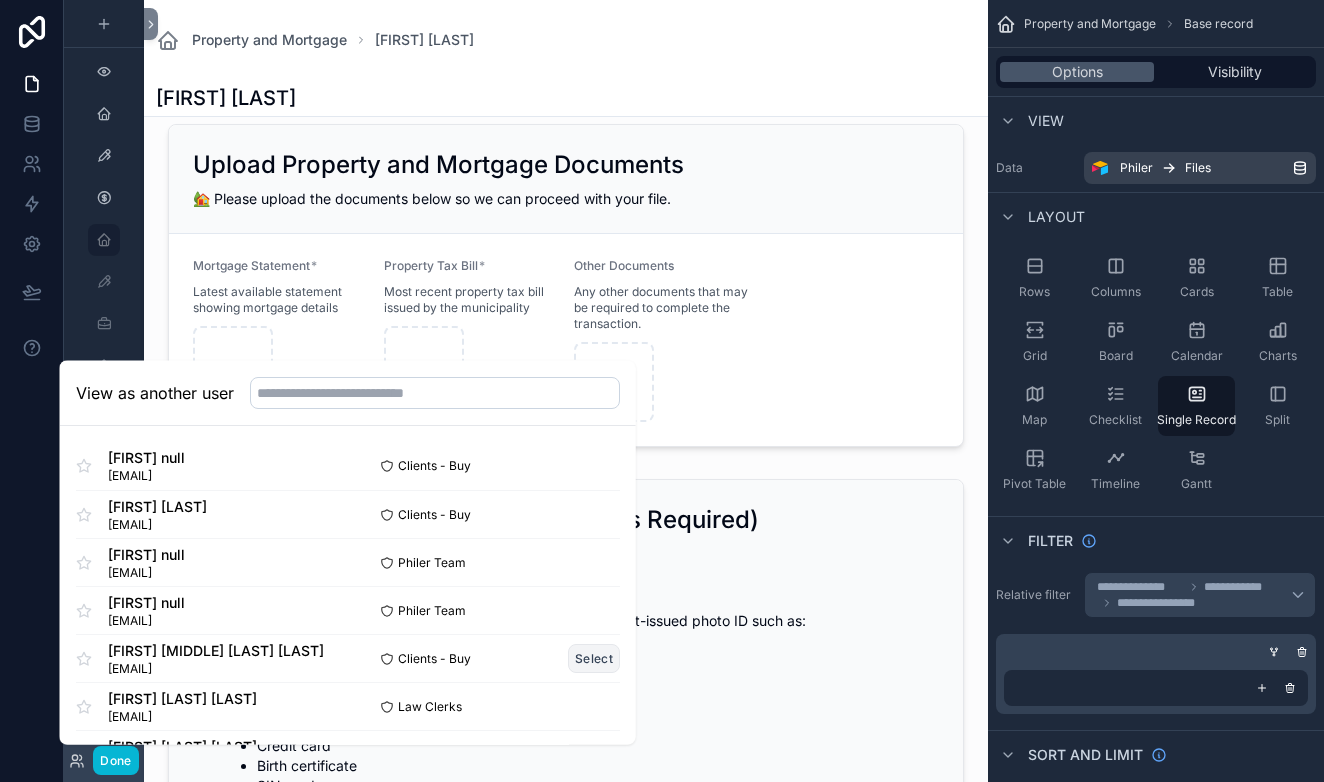 scroll, scrollTop: 575, scrollLeft: 0, axis: vertical 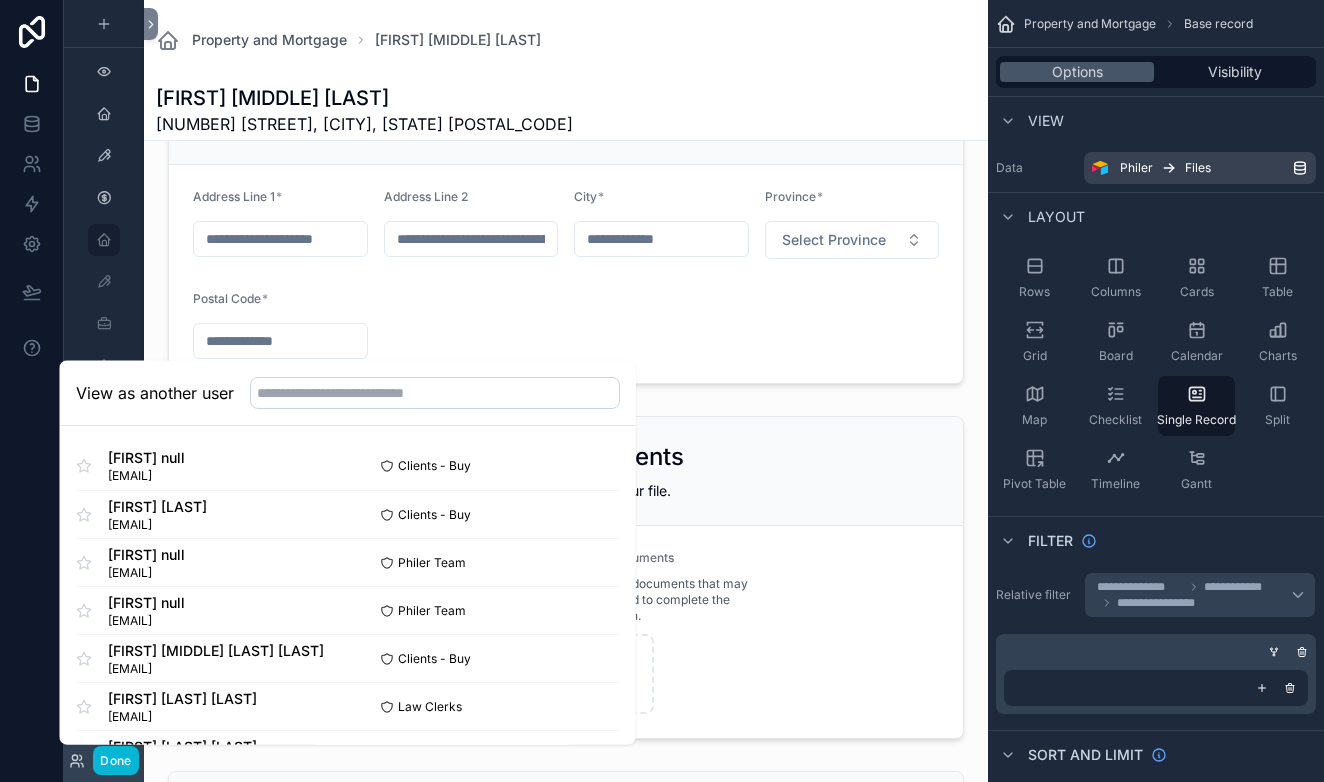 click at bounding box center [566, 899] 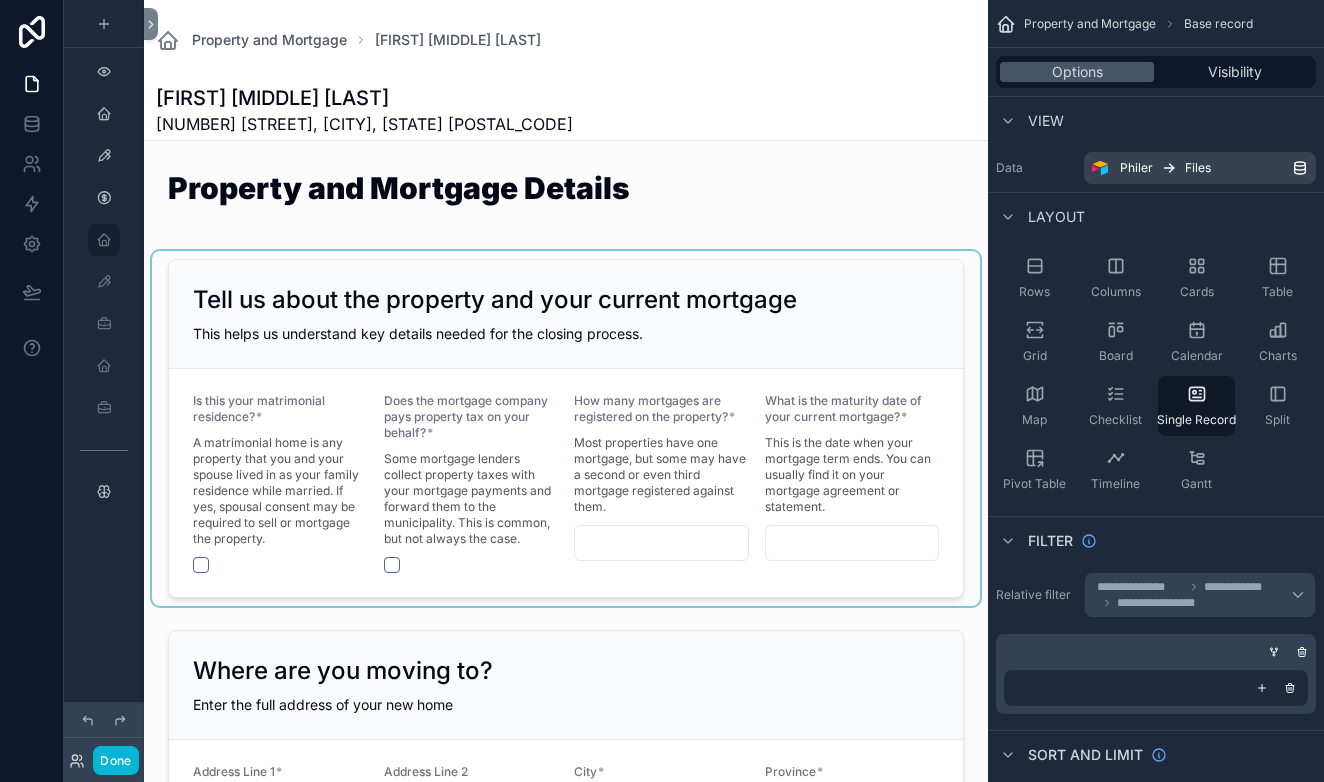 scroll, scrollTop: 0, scrollLeft: 0, axis: both 